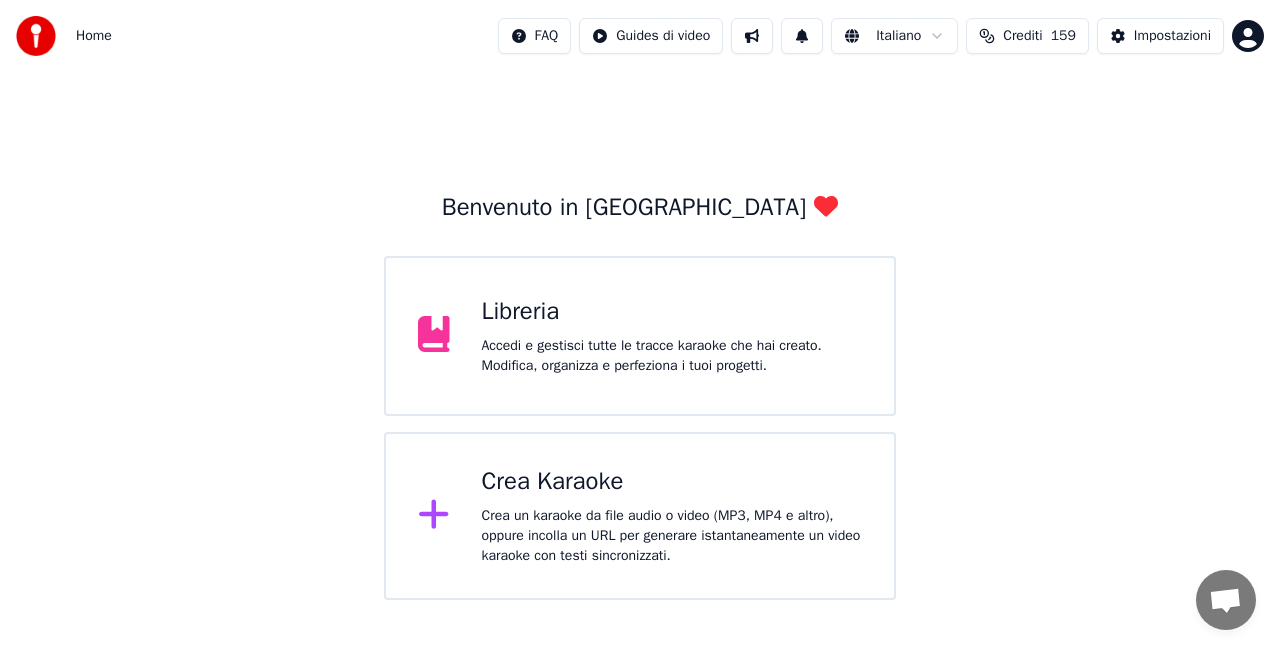 scroll, scrollTop: 0, scrollLeft: 0, axis: both 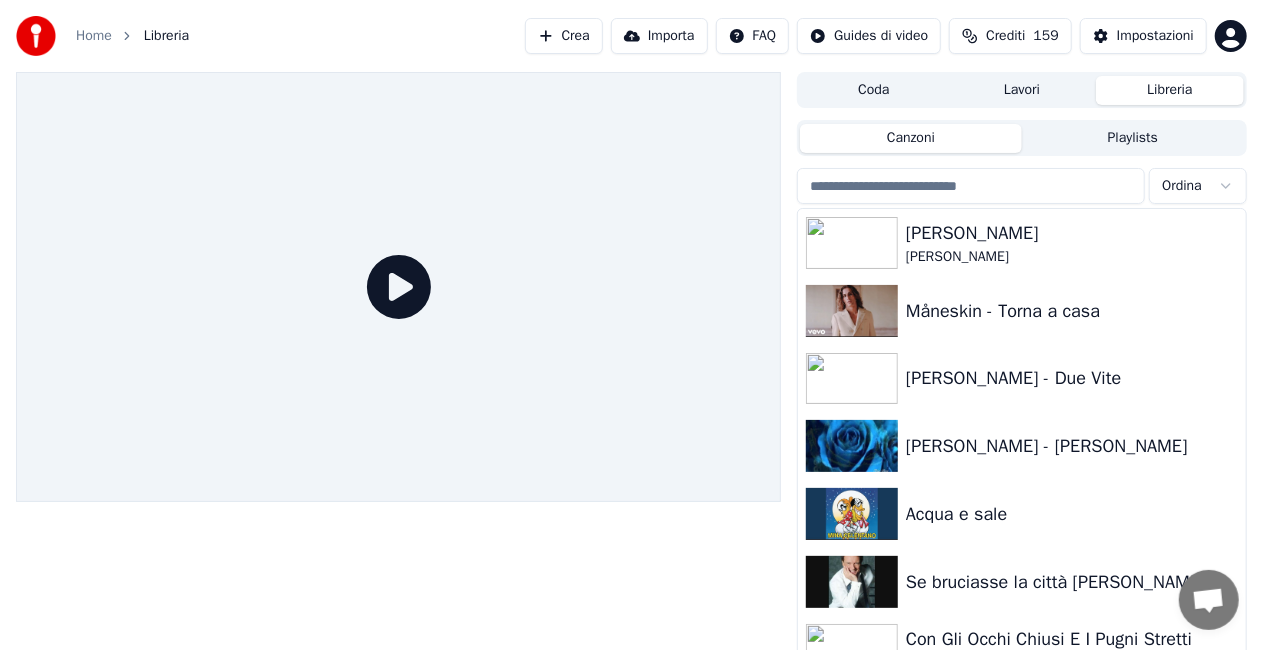click on "Crea" at bounding box center (564, 36) 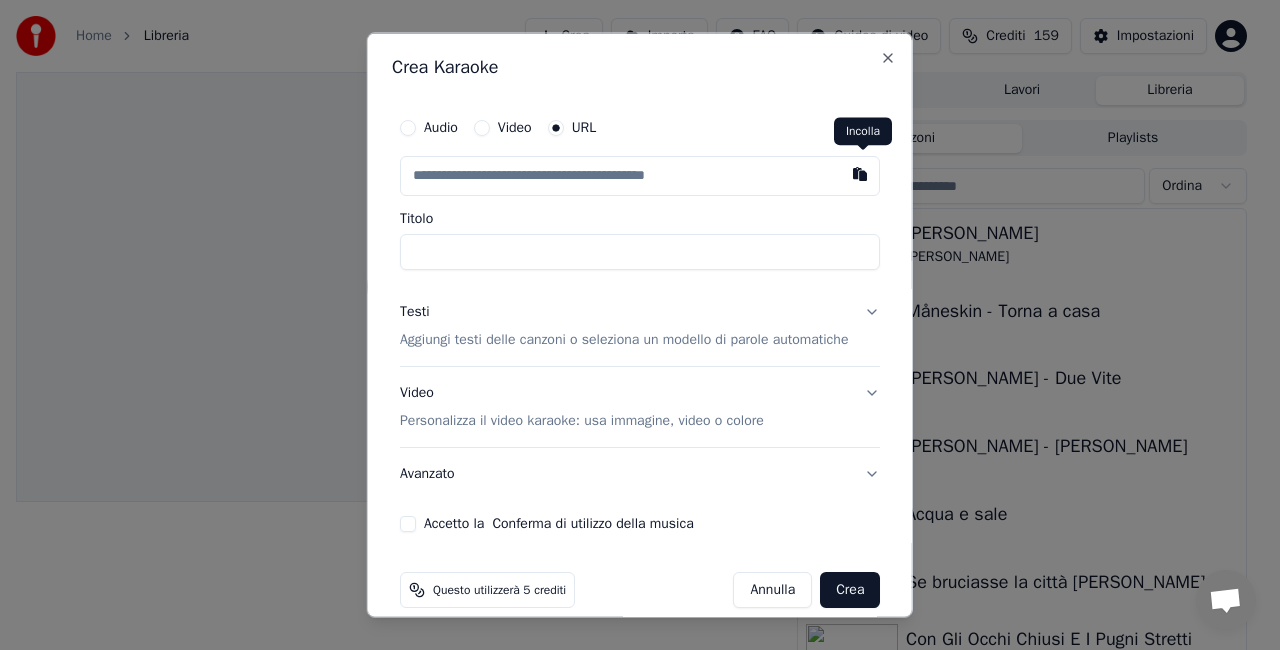 click at bounding box center [860, 174] 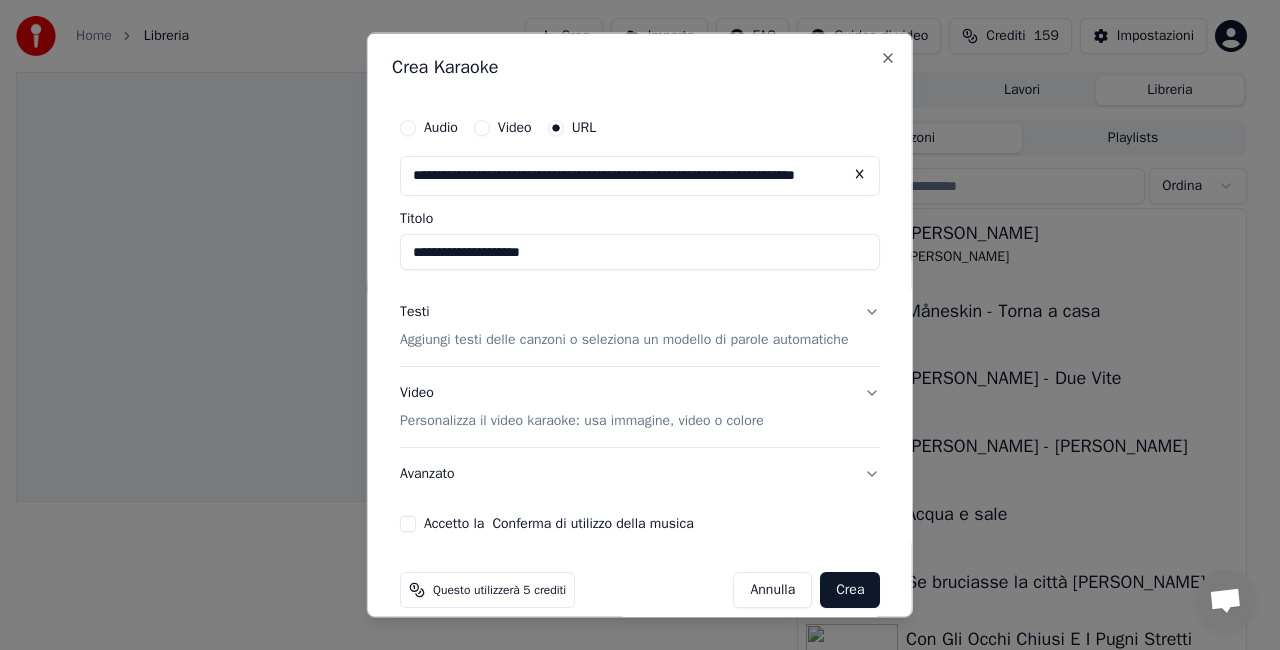 click on "**********" at bounding box center [640, 252] 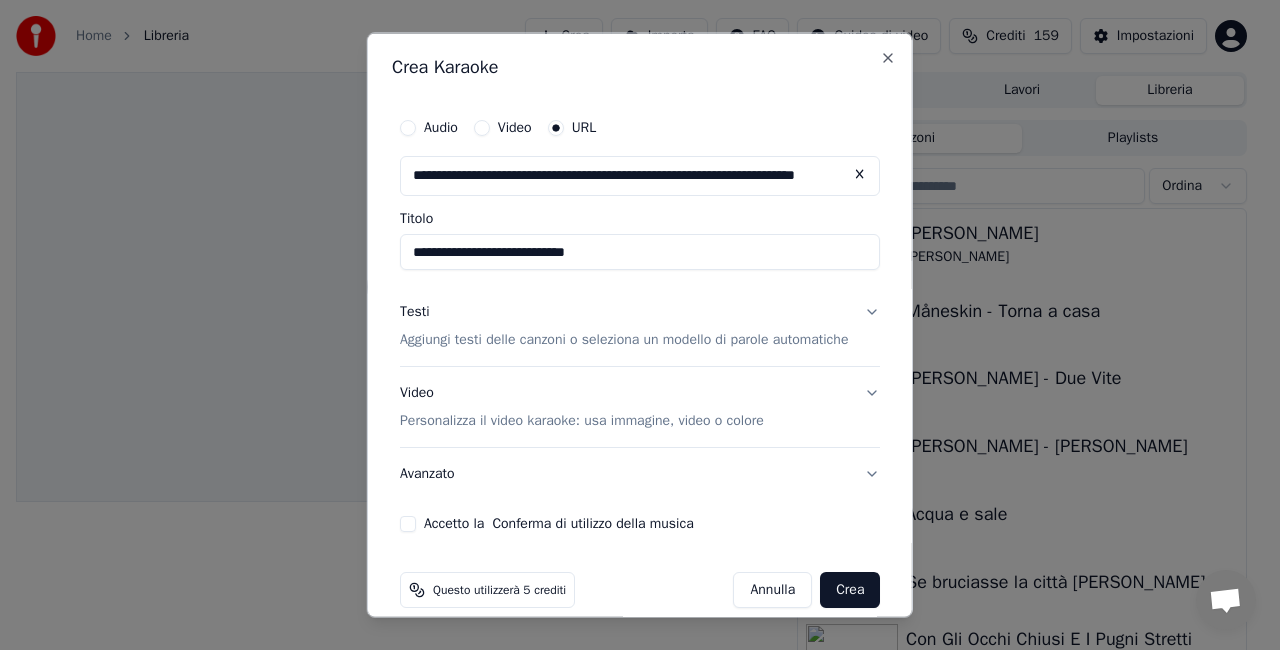 click on "**********" at bounding box center (640, 252) 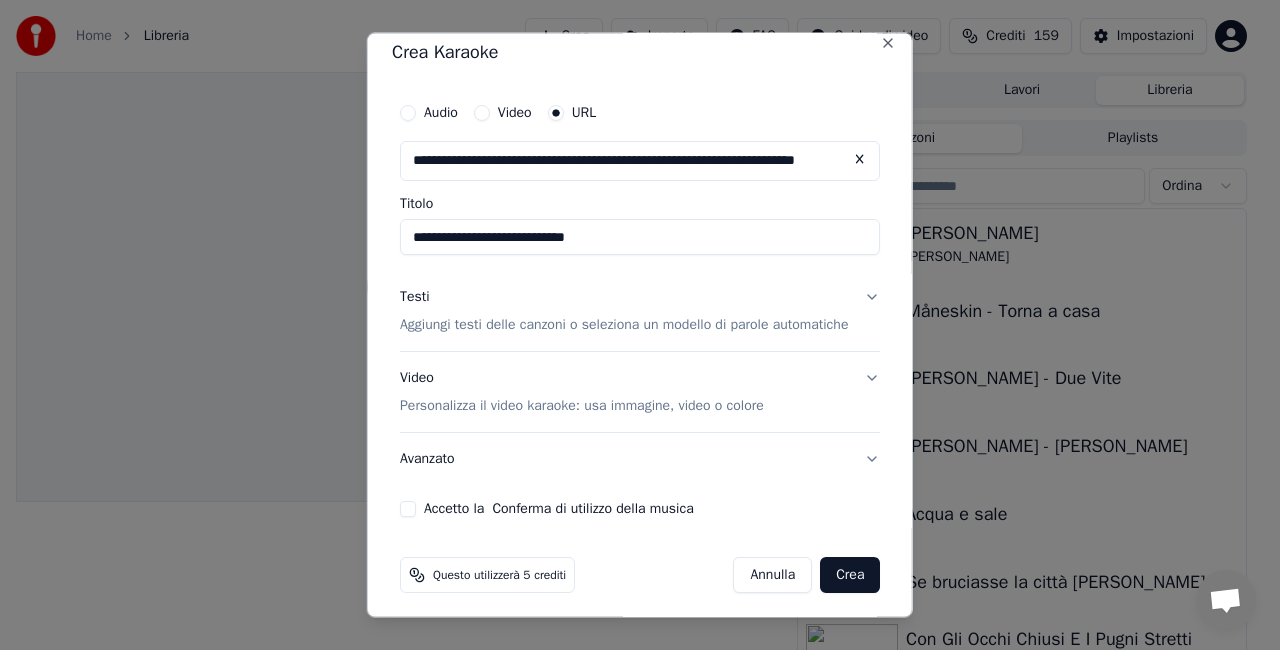 scroll, scrollTop: 21, scrollLeft: 0, axis: vertical 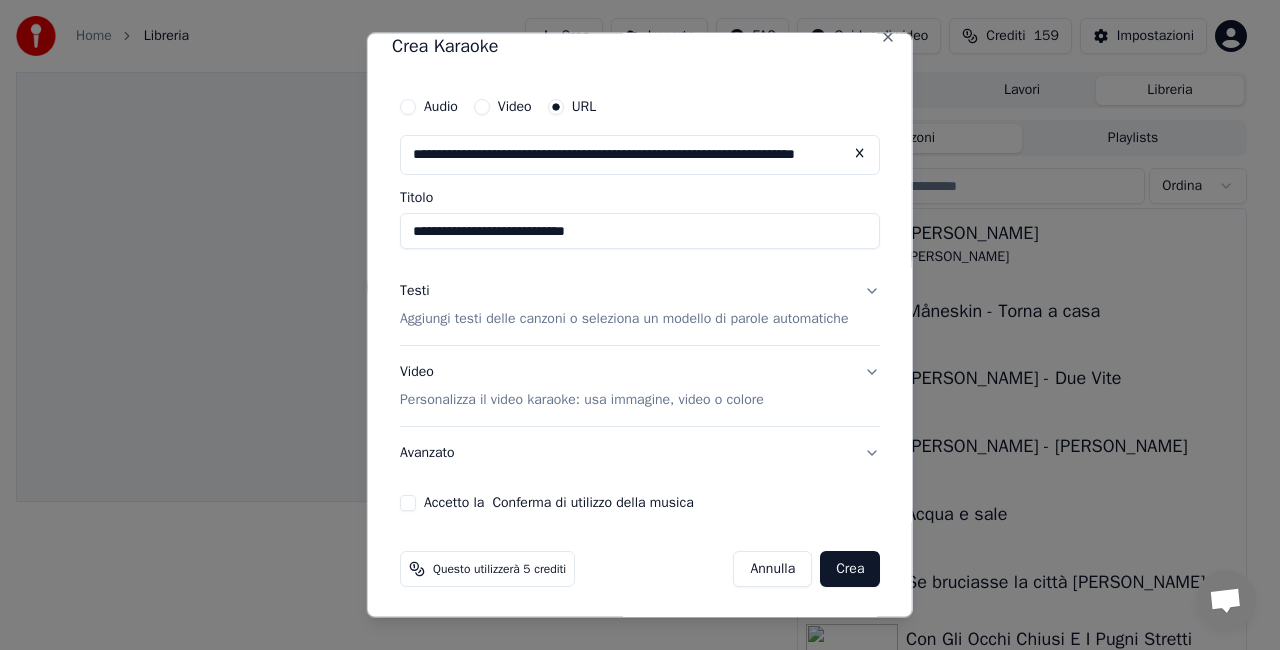type on "**********" 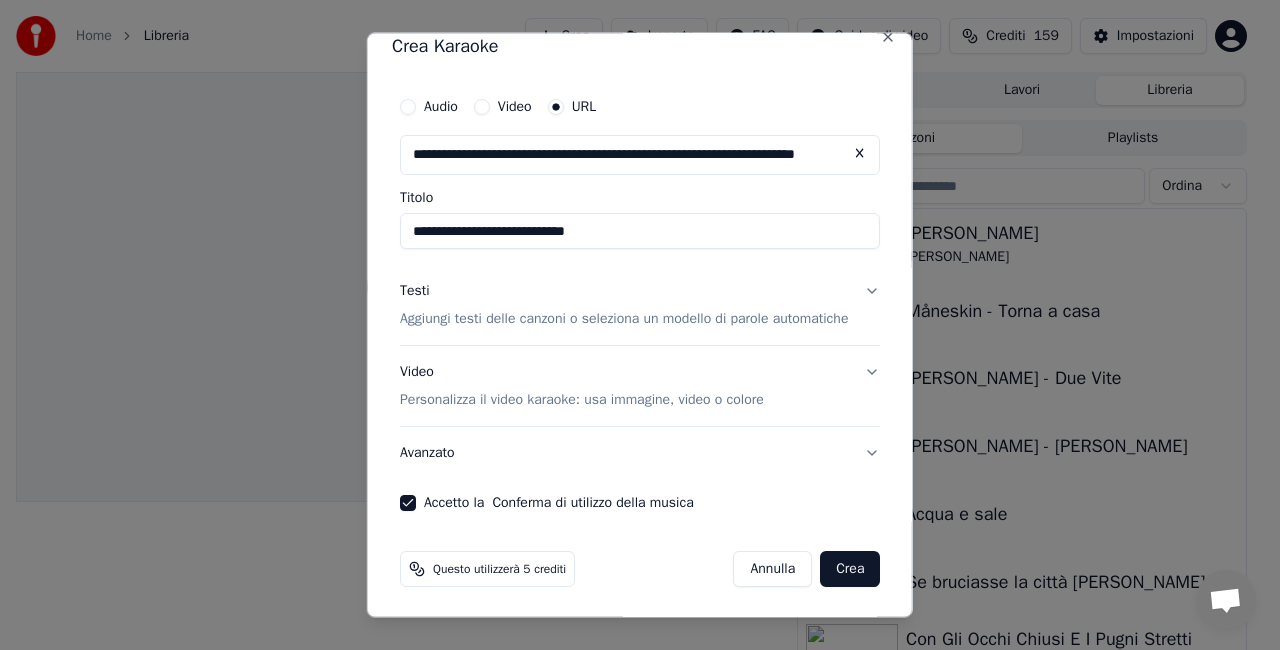 click on "Avanzato" at bounding box center (640, 452) 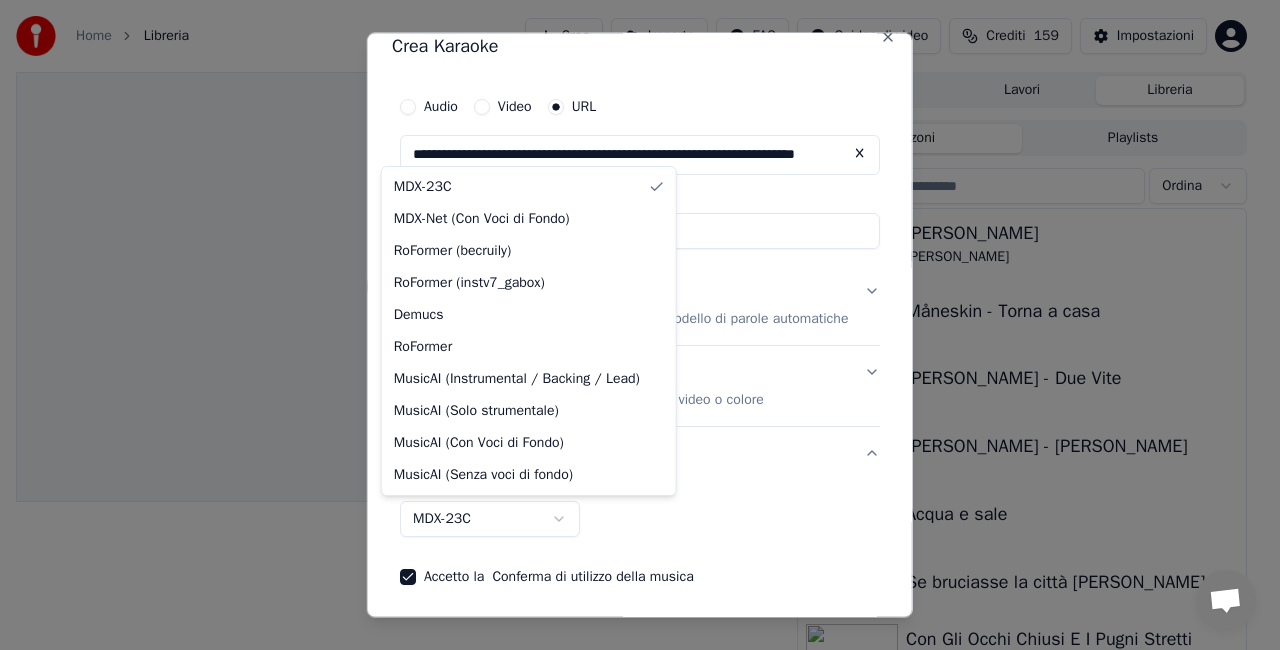 click on "**********" at bounding box center (631, 325) 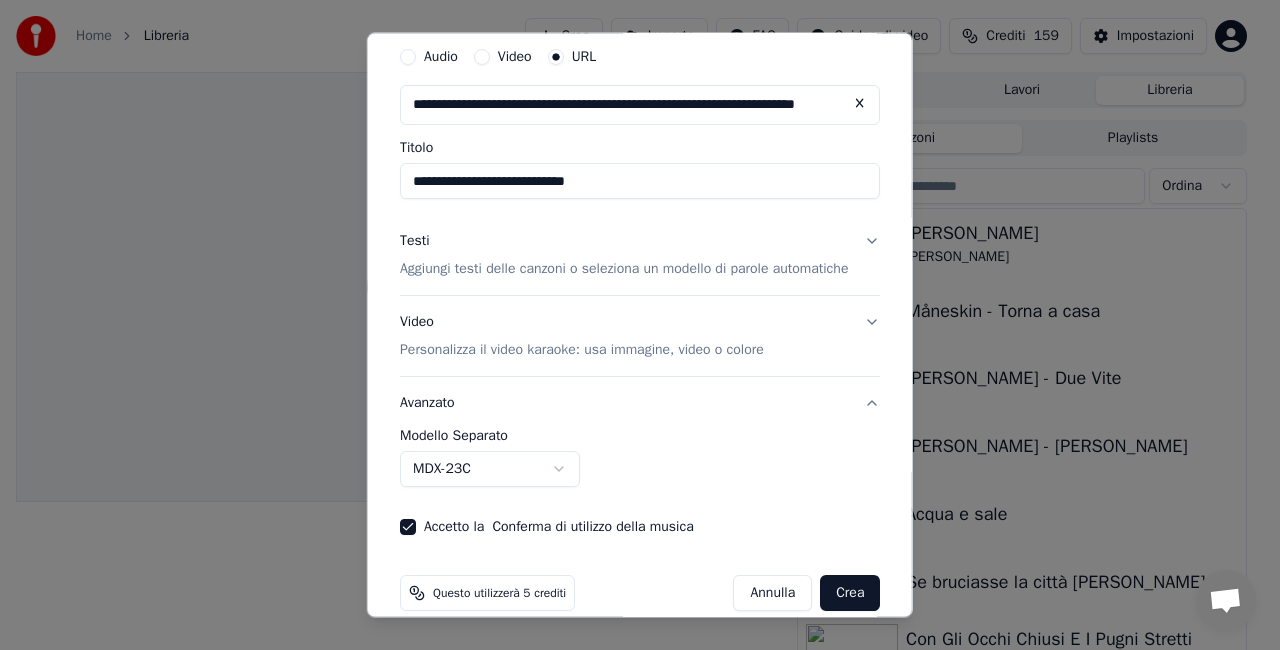 scroll, scrollTop: 95, scrollLeft: 0, axis: vertical 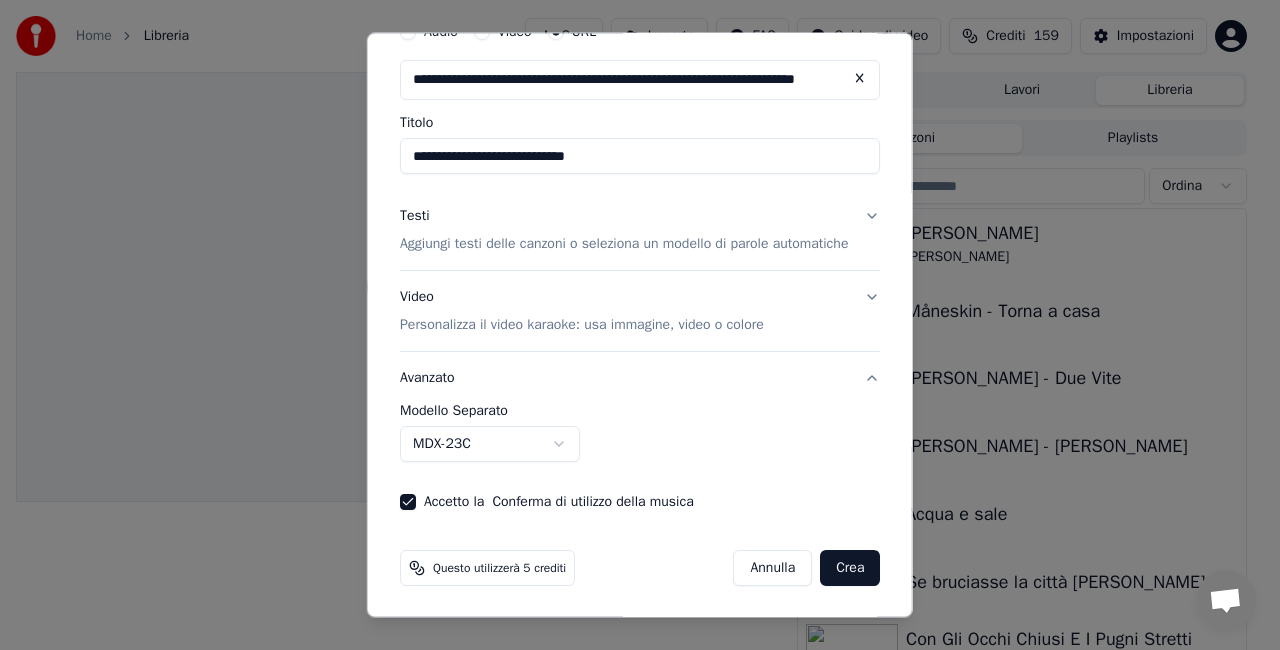 click on "Crea" at bounding box center (850, 568) 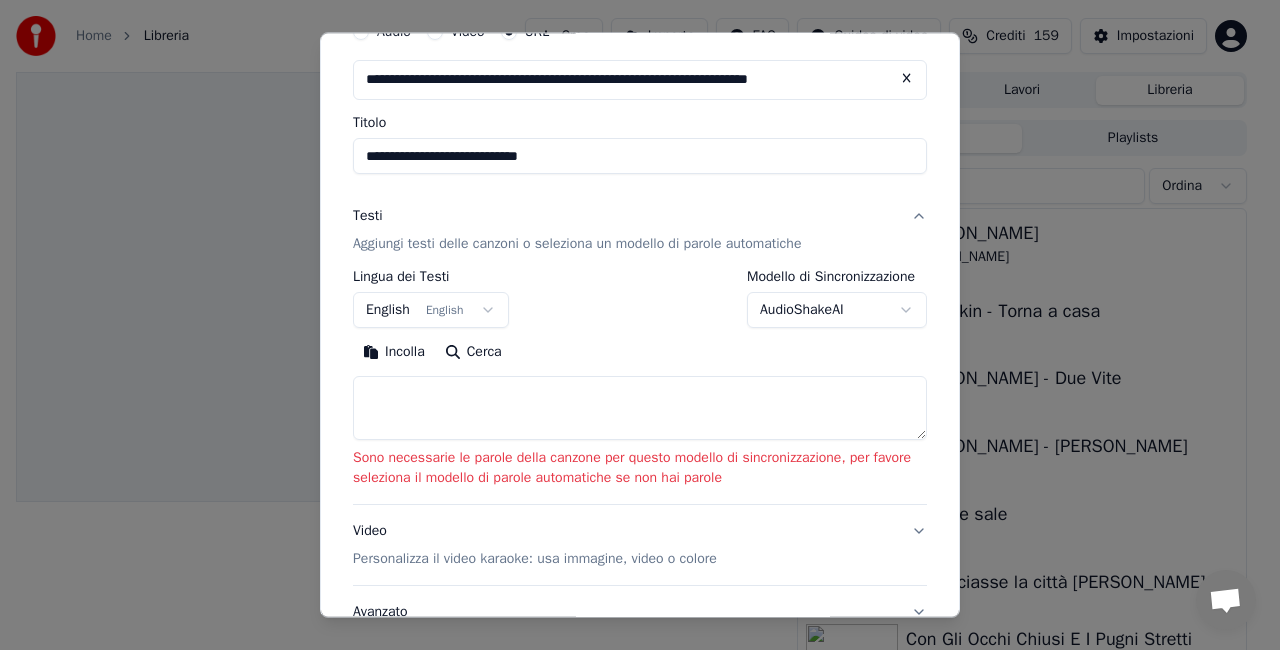 click on "English English" at bounding box center (431, 310) 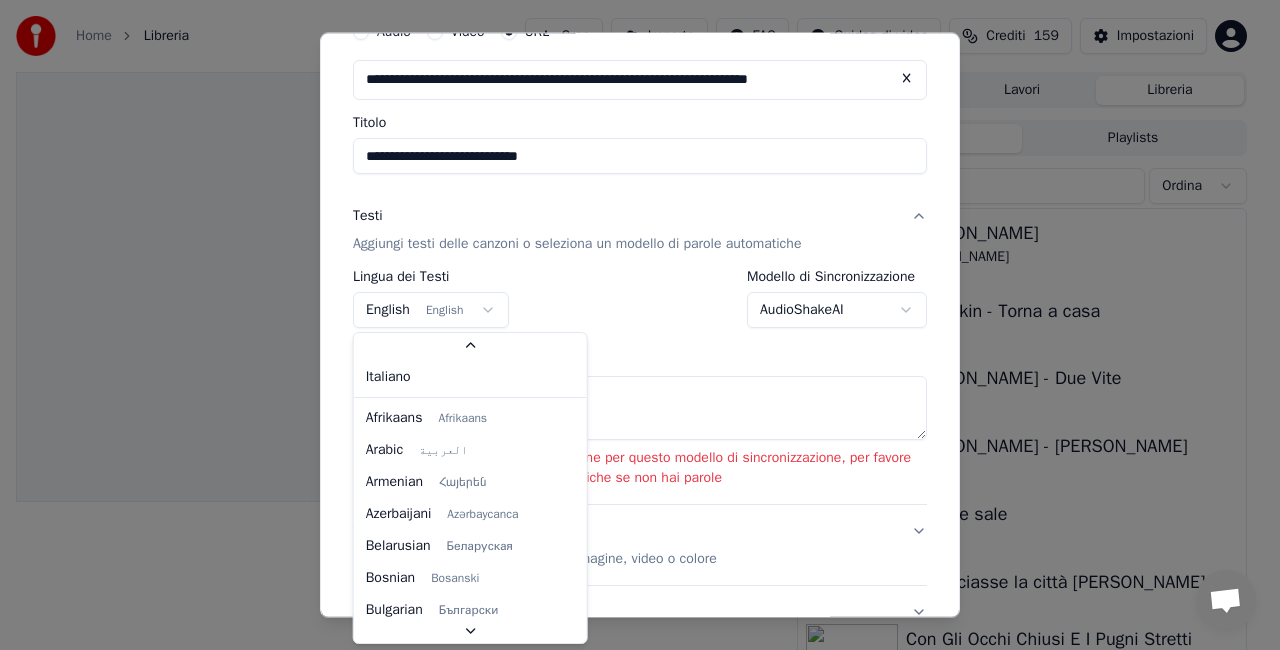 scroll, scrollTop: 70, scrollLeft: 0, axis: vertical 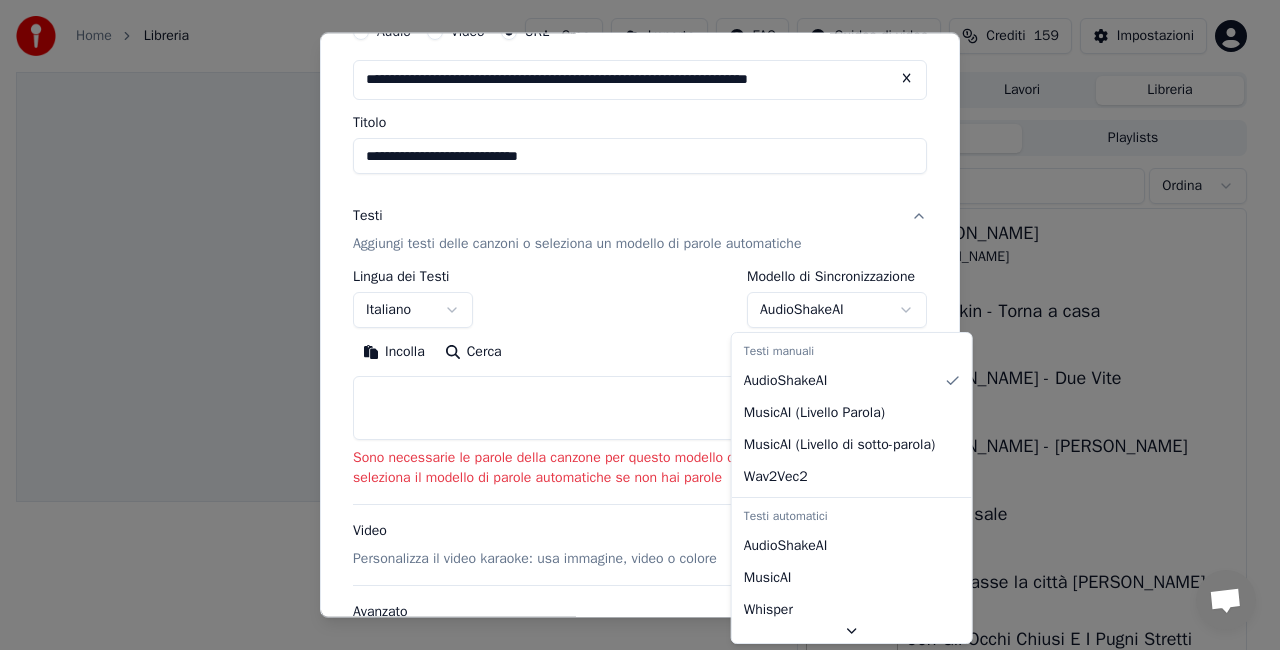 click on "**********" at bounding box center [631, 325] 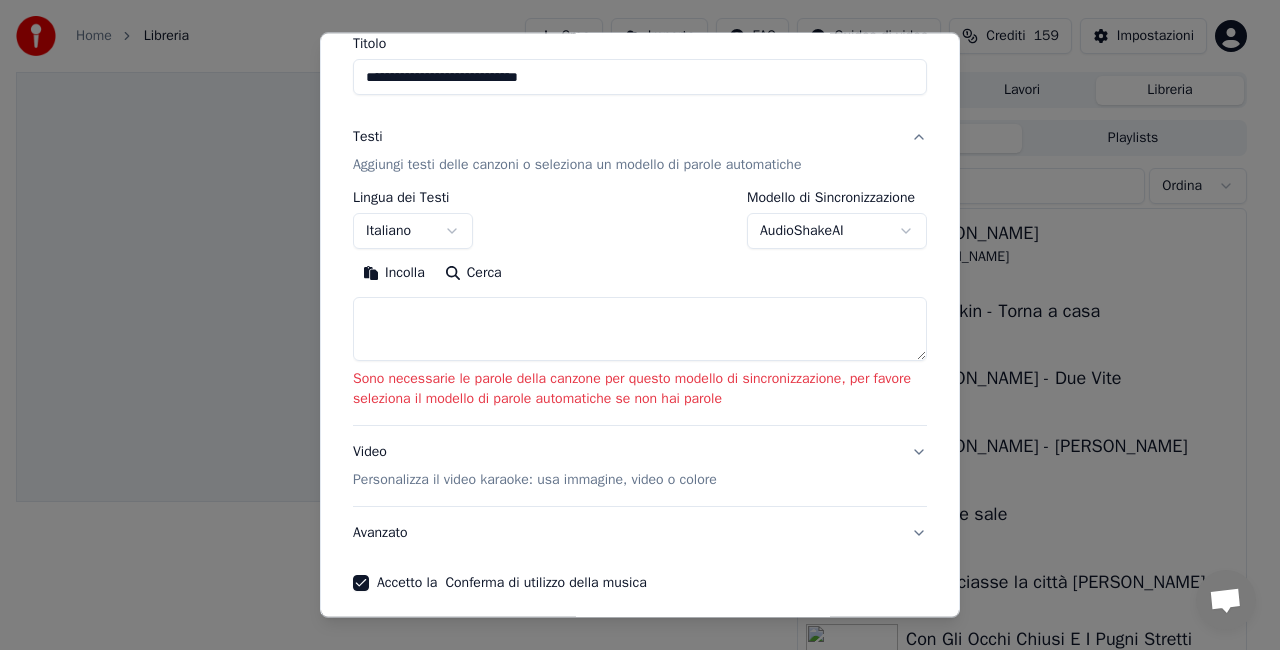 scroll, scrollTop: 255, scrollLeft: 0, axis: vertical 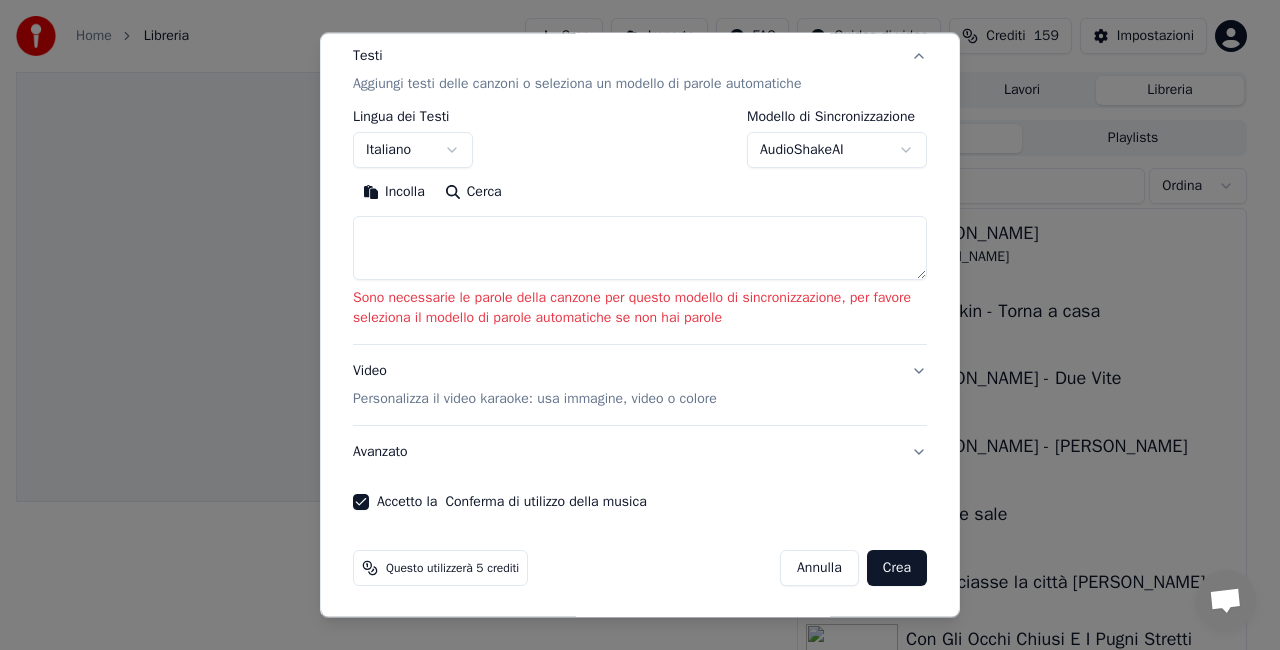 click on "Questo utilizzerà 5 crediti [PERSON_NAME]" at bounding box center (640, 568) 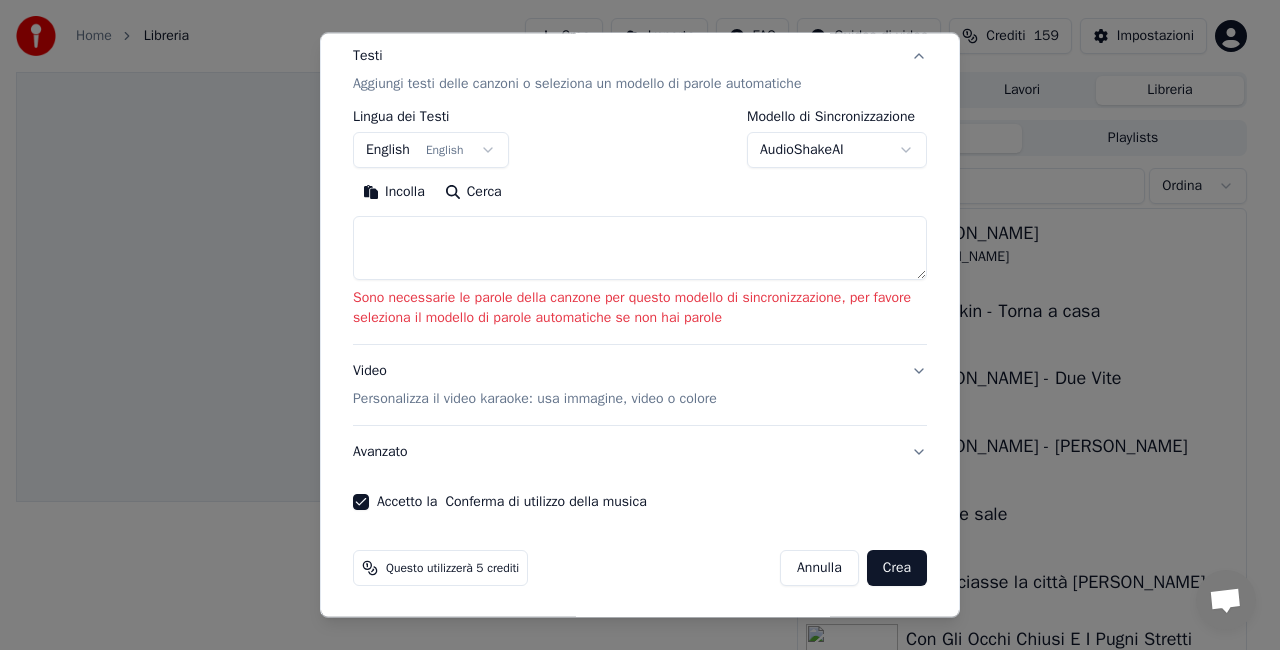 click on "Crea" at bounding box center (897, 568) 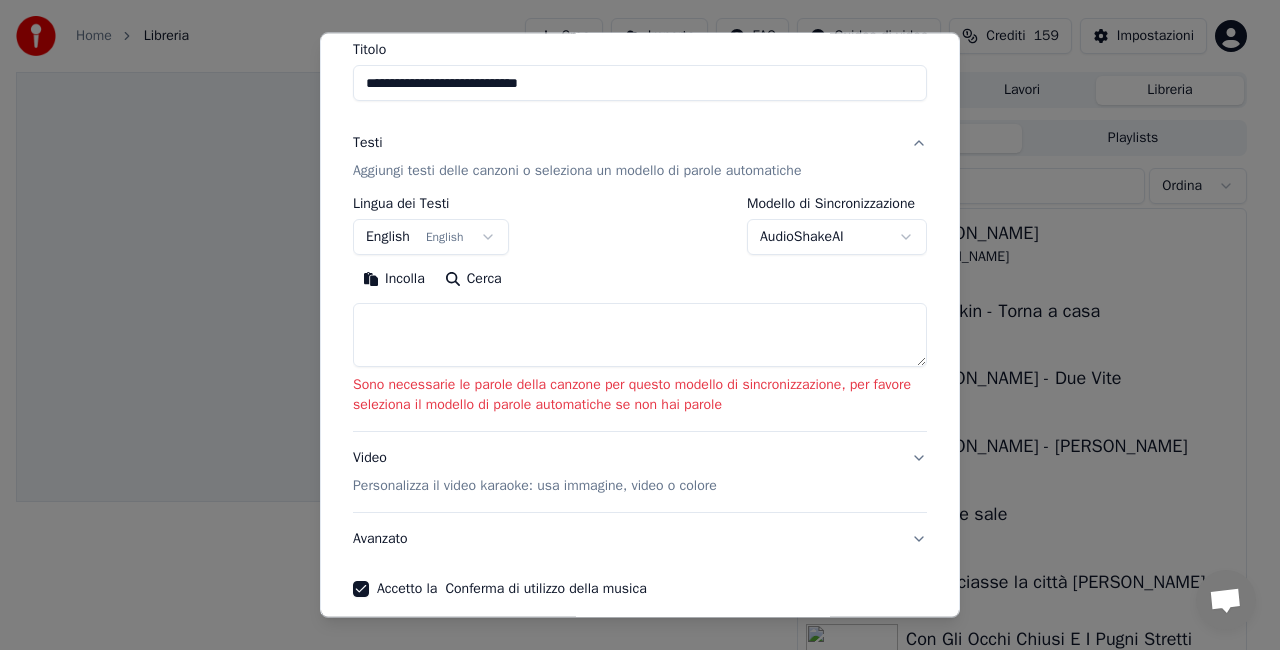 scroll, scrollTop: 0, scrollLeft: 0, axis: both 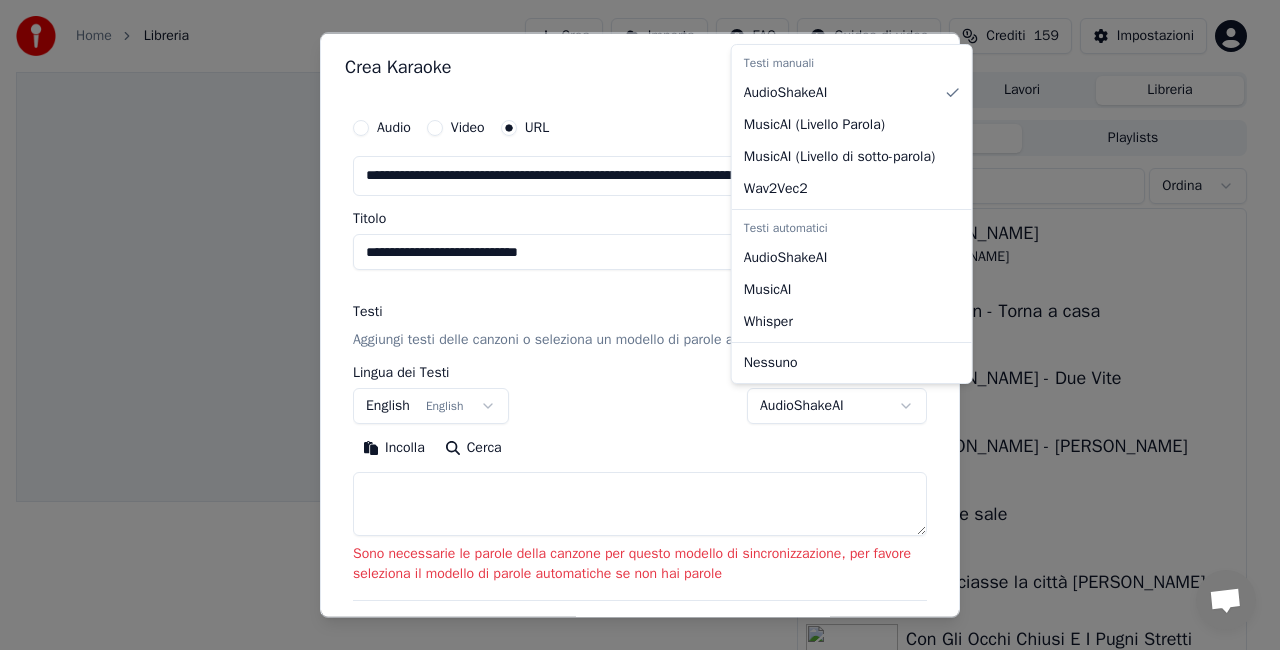 click on "**********" at bounding box center (631, 325) 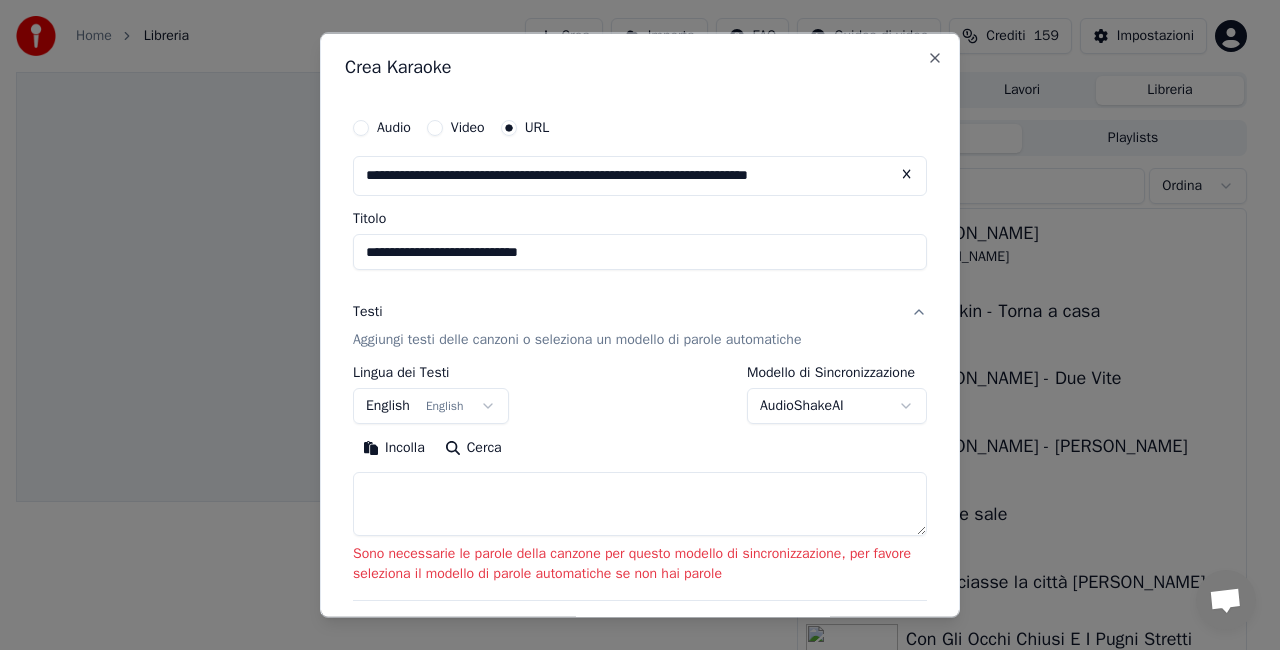 scroll, scrollTop: 255, scrollLeft: 0, axis: vertical 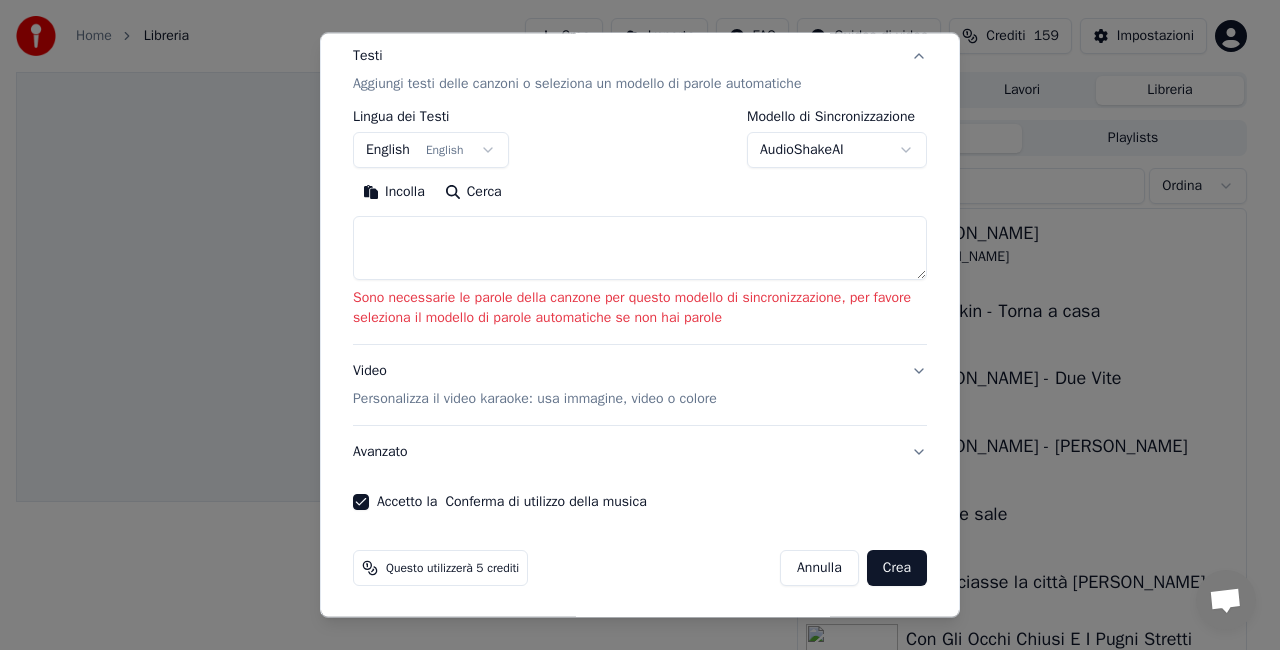 click on "Crea" at bounding box center (897, 568) 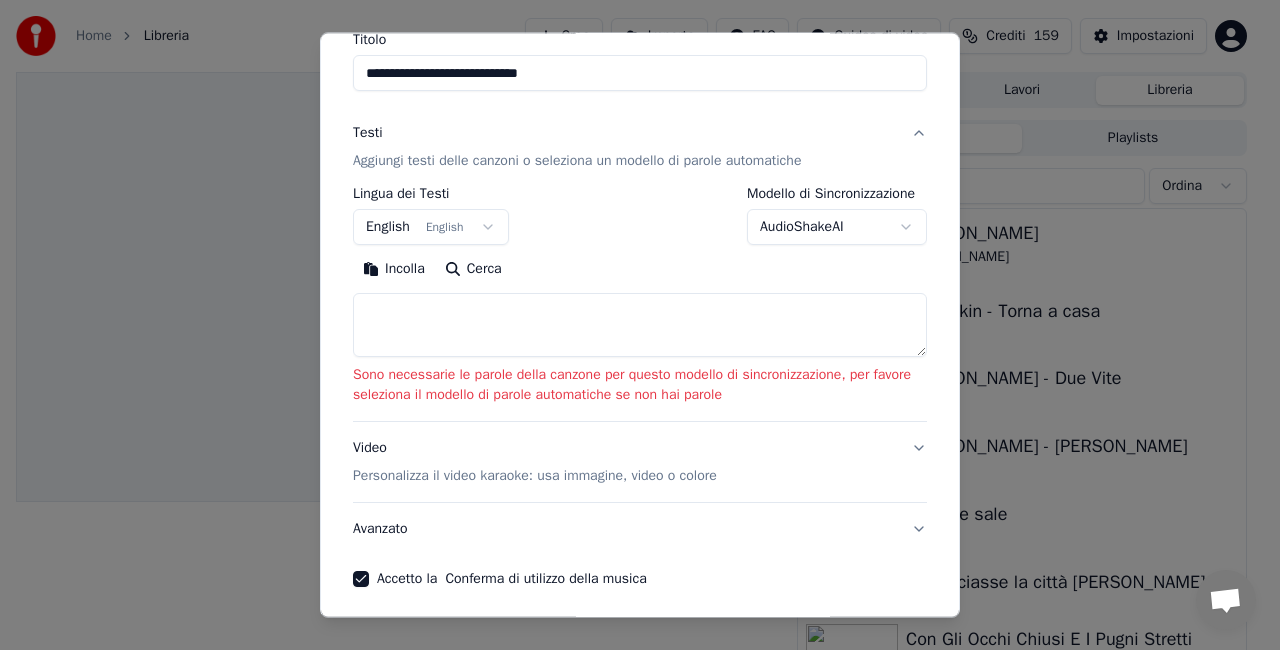 scroll, scrollTop: 155, scrollLeft: 0, axis: vertical 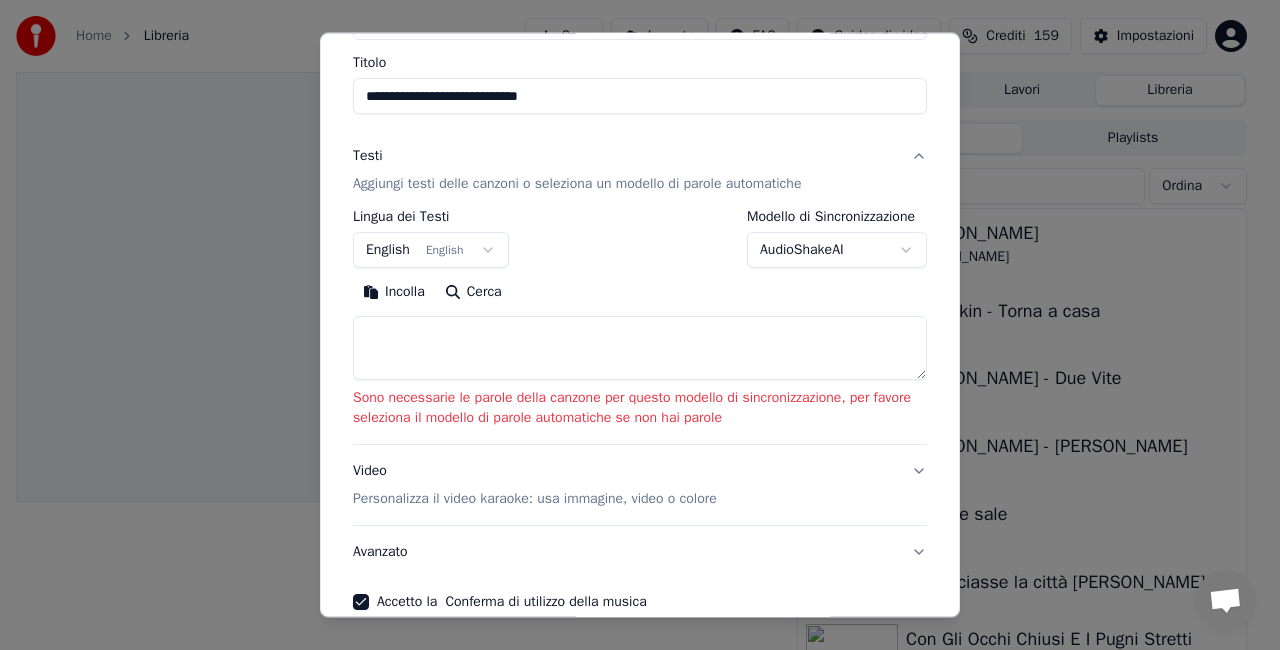 click on "**********" at bounding box center [631, 325] 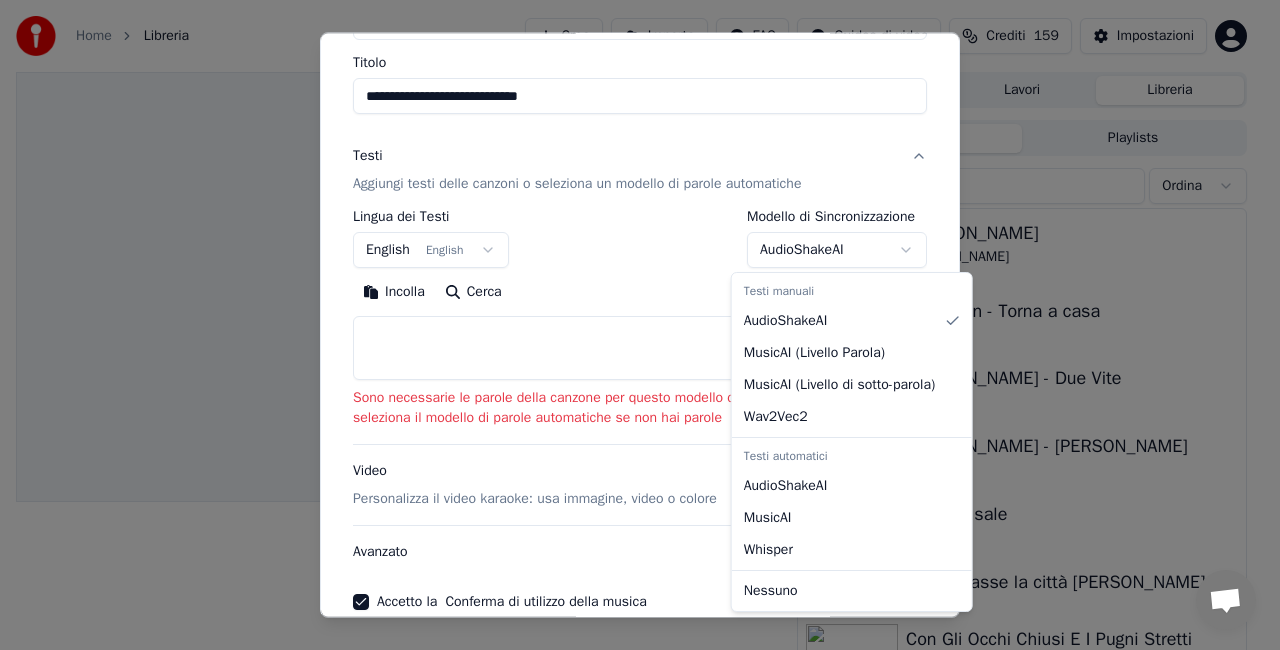 select on "**********" 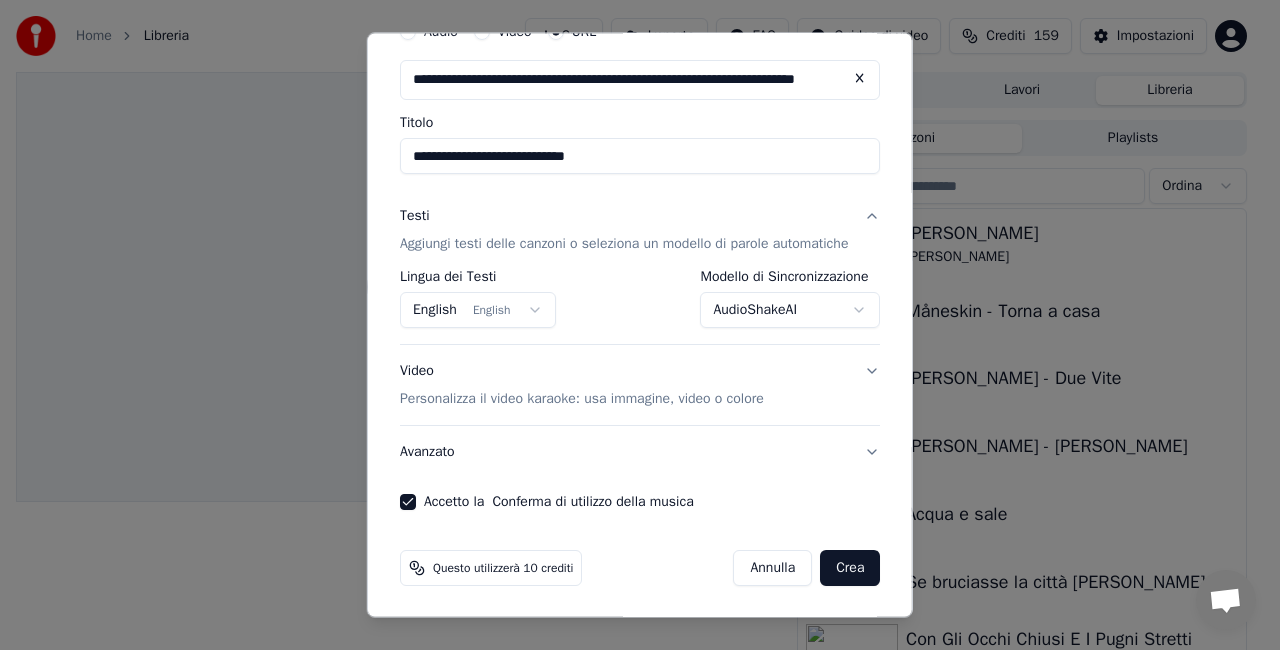click on "**********" at bounding box center (631, 325) 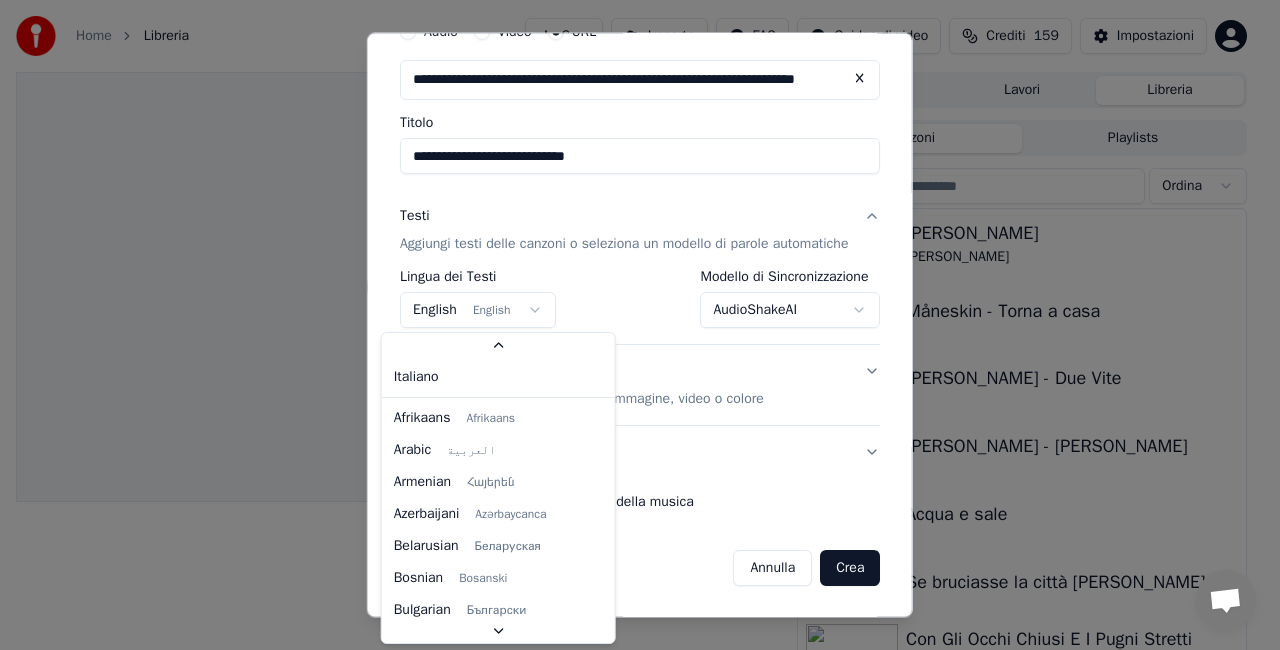 scroll, scrollTop: 70, scrollLeft: 0, axis: vertical 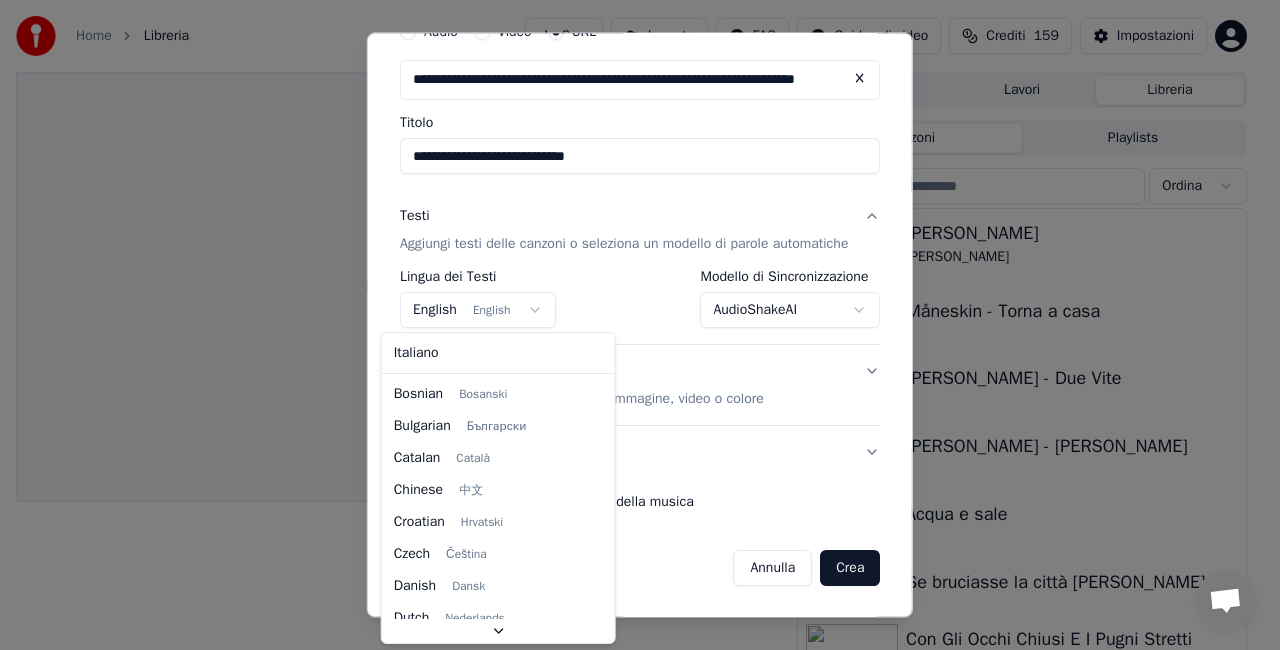 select on "**" 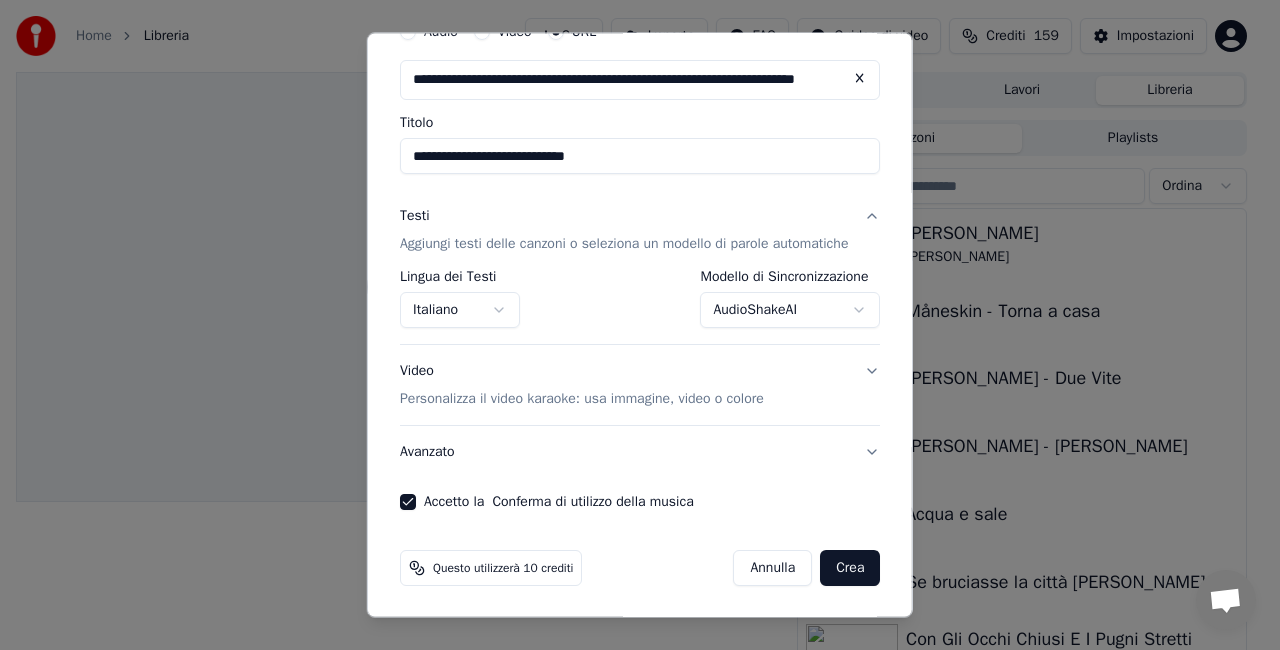 click on "Crea" at bounding box center [850, 568] 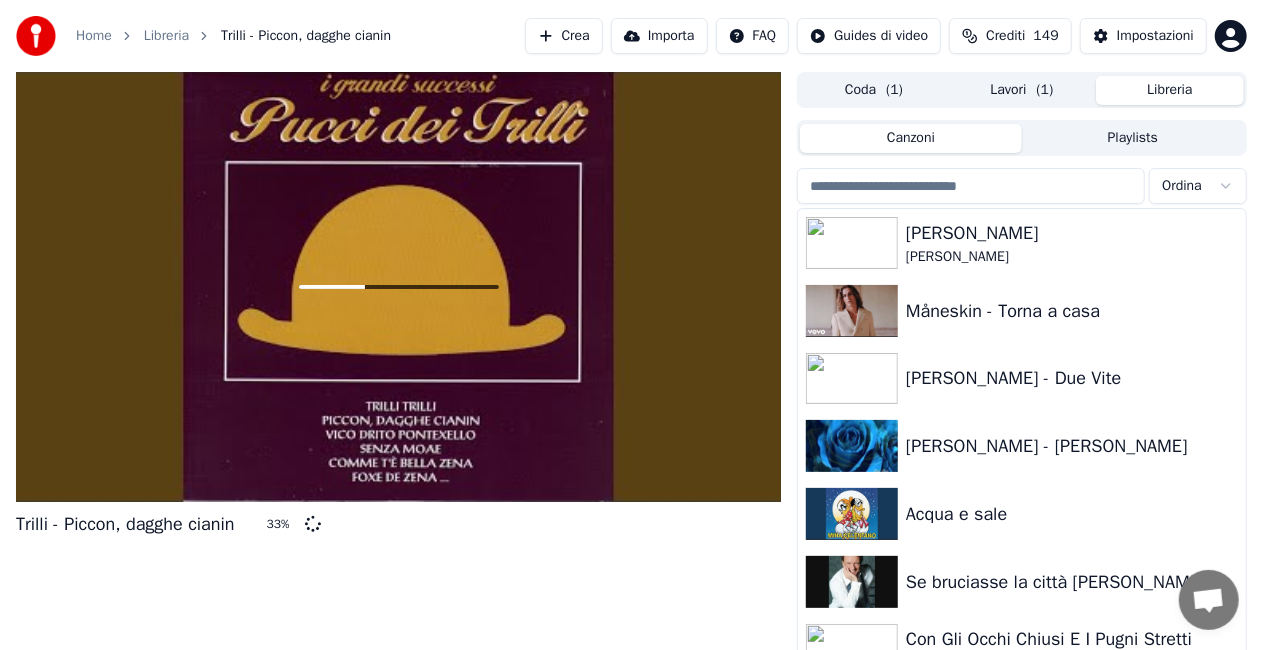 click on "Libreria" at bounding box center (1170, 90) 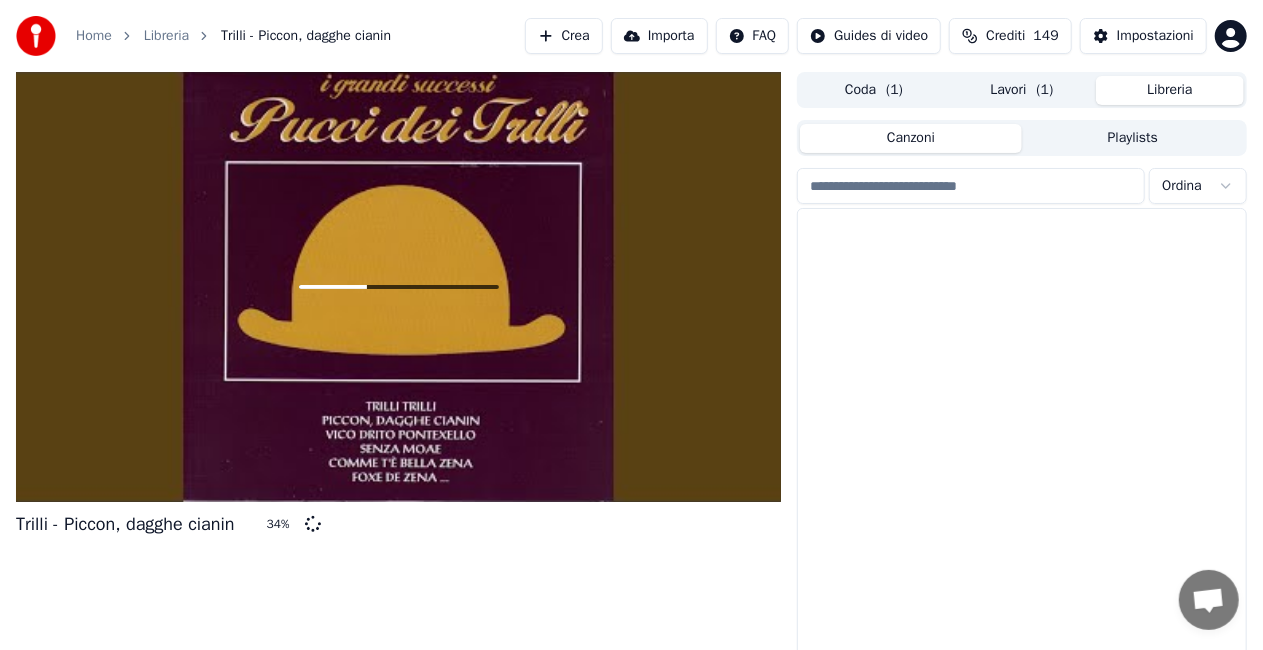 scroll, scrollTop: 26507, scrollLeft: 0, axis: vertical 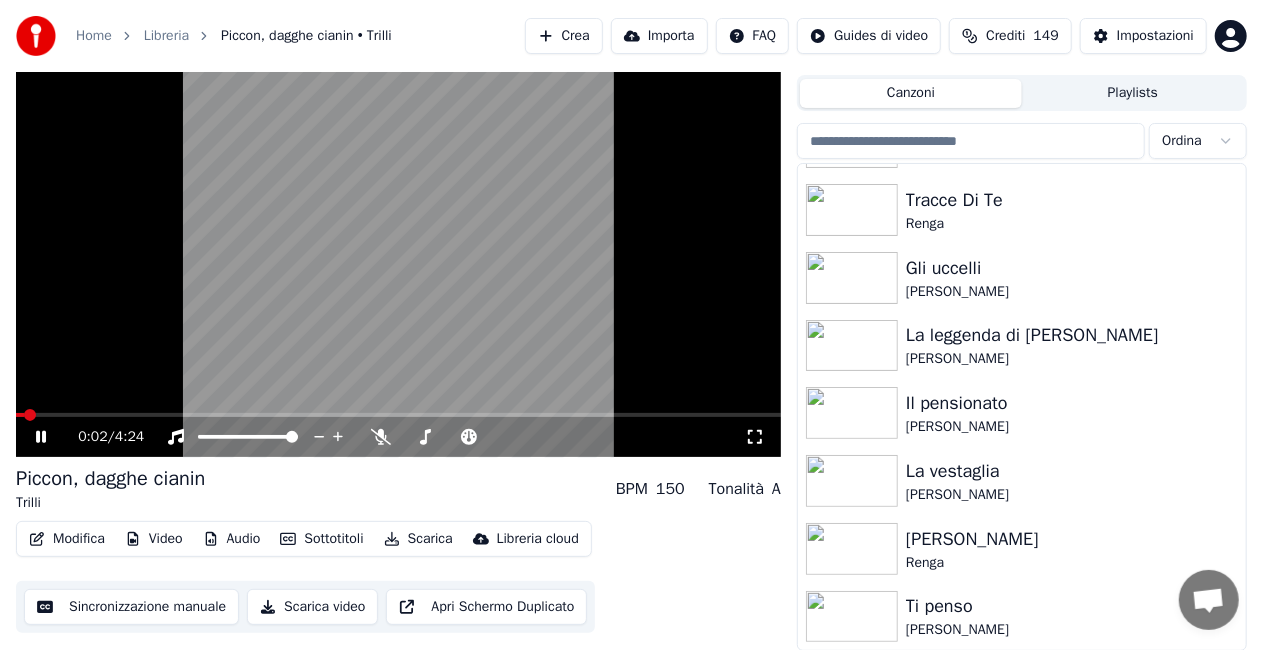 click on "0:02  /  4:24" at bounding box center [398, 437] 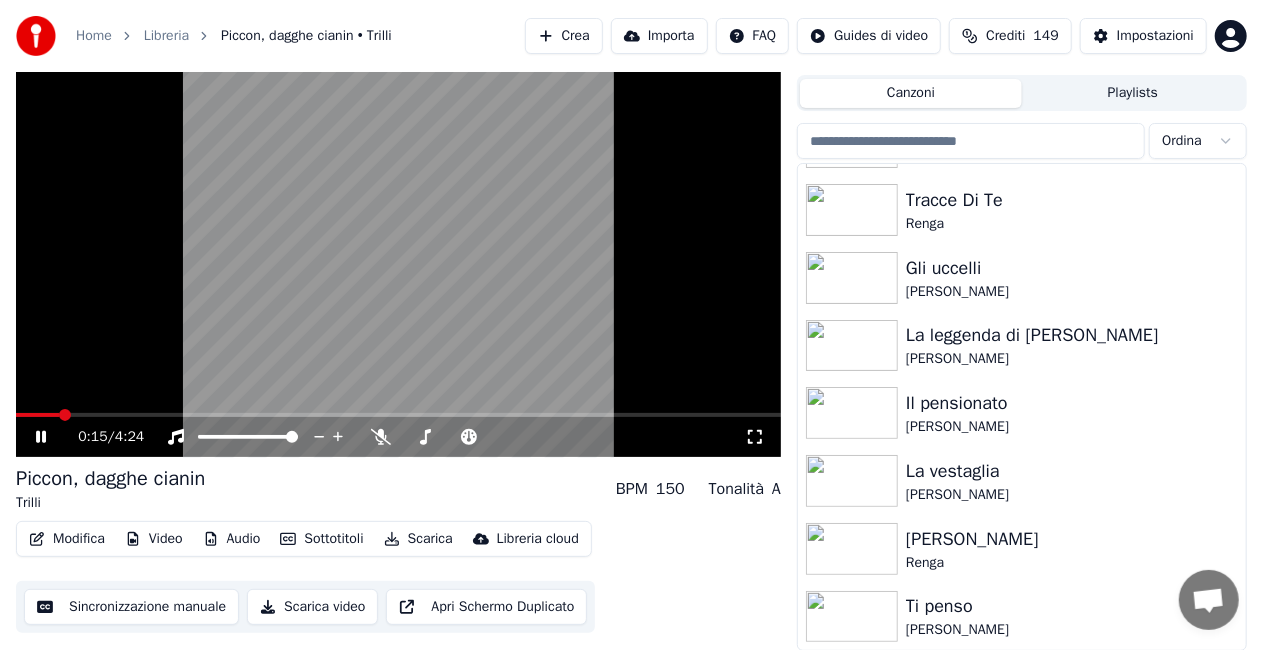click at bounding box center (398, 415) 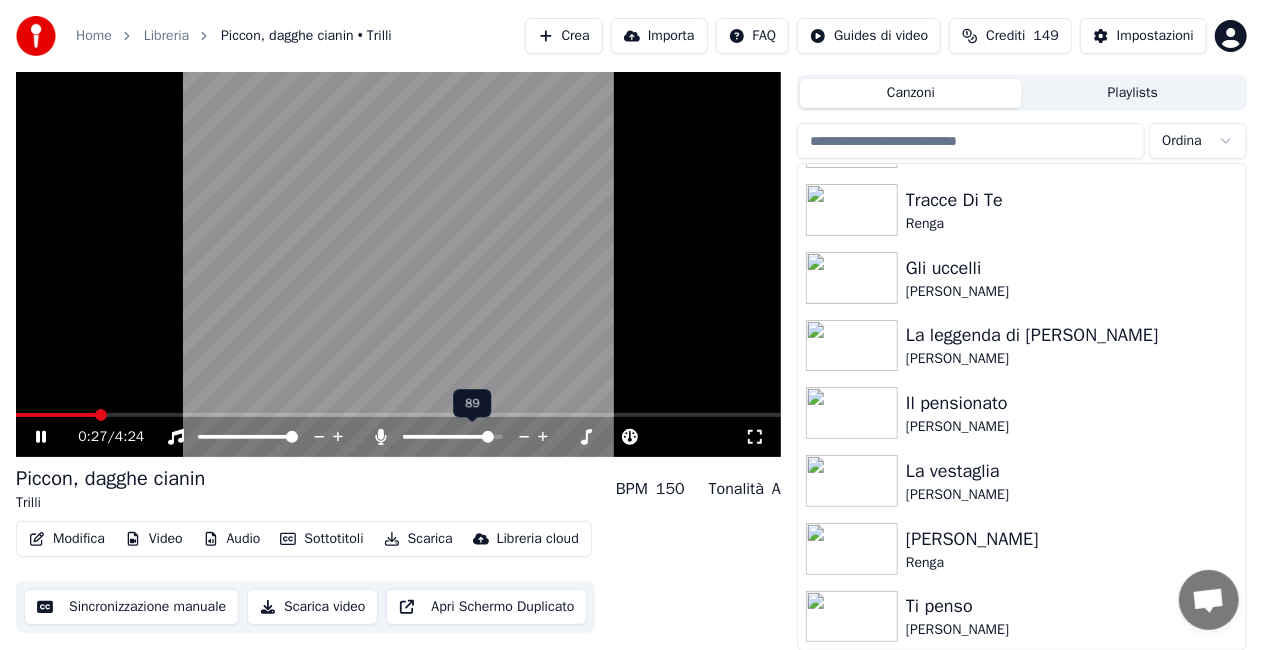 click at bounding box center [488, 437] 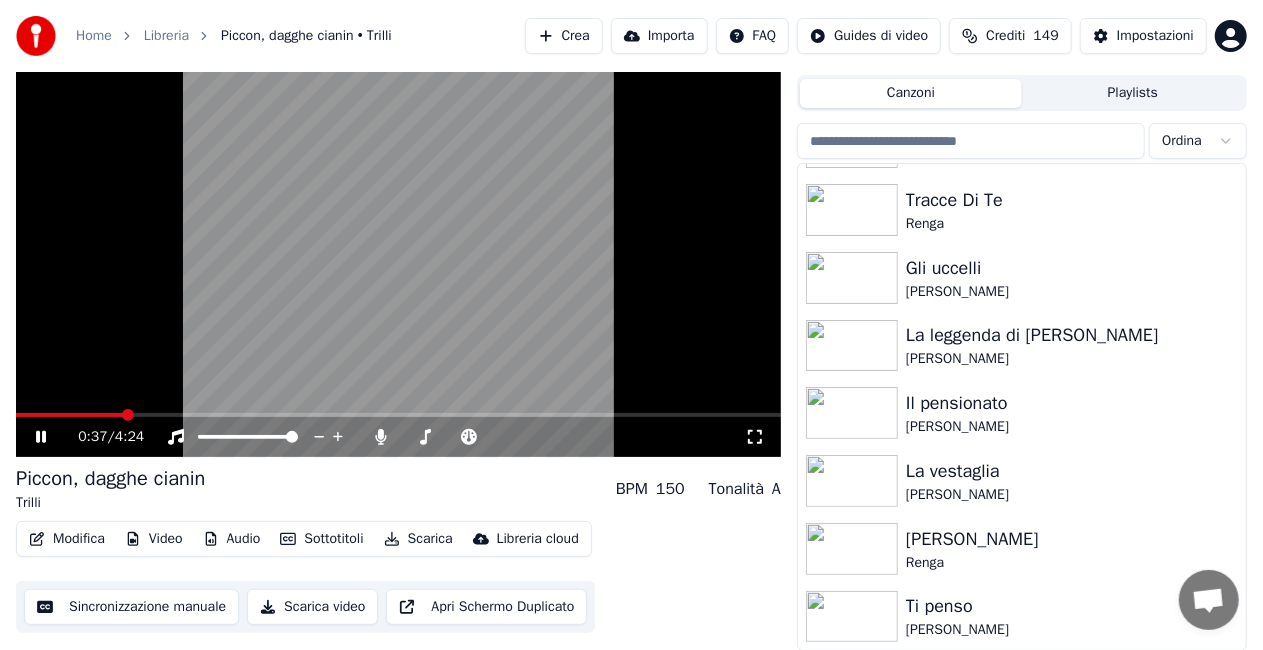 click 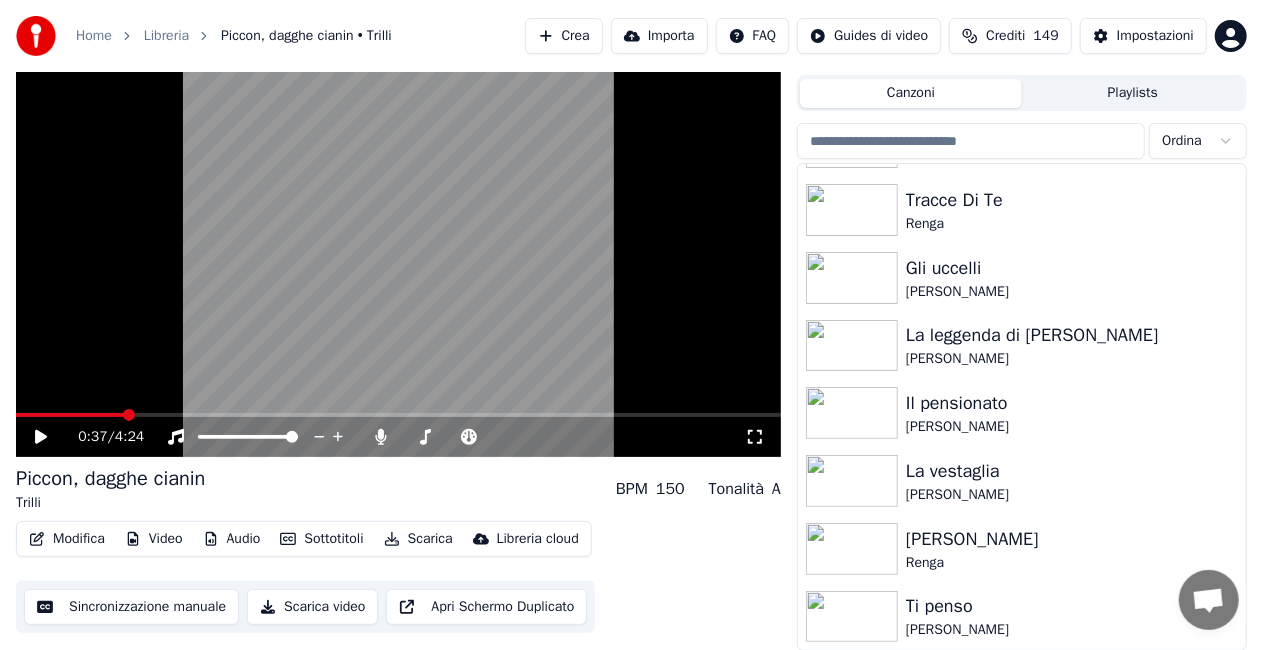 click on "Piccon, dagghe cianin" at bounding box center [110, 479] 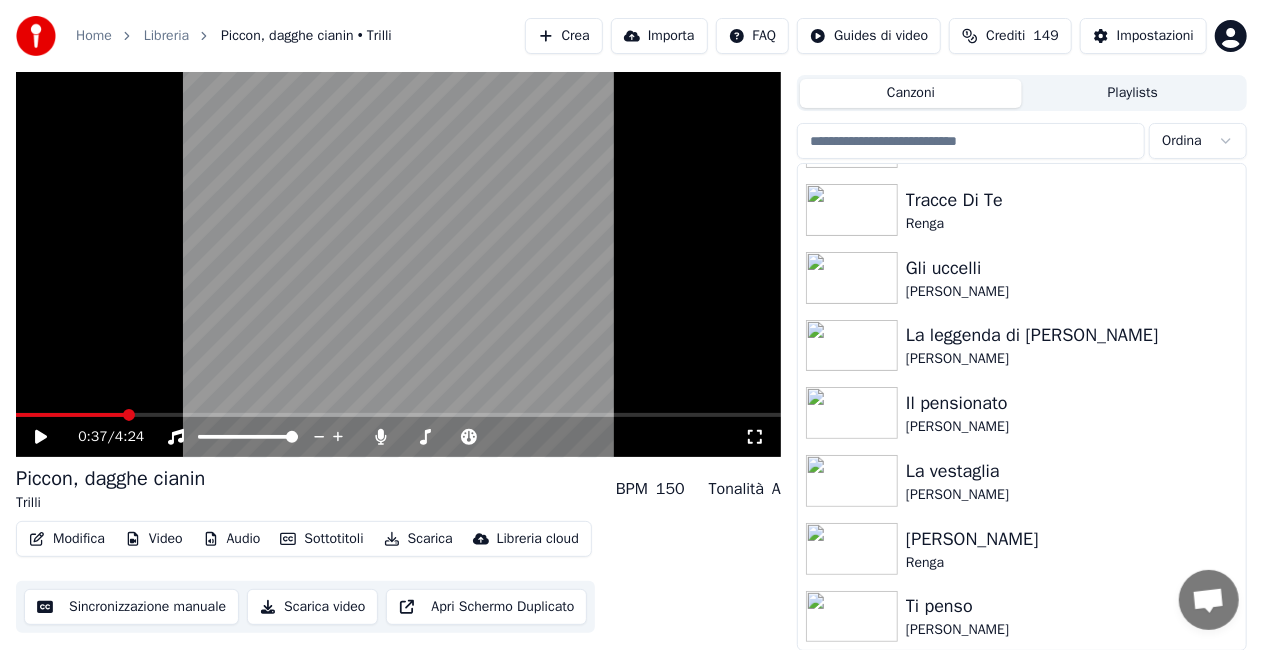 click on "Modifica" at bounding box center [67, 539] 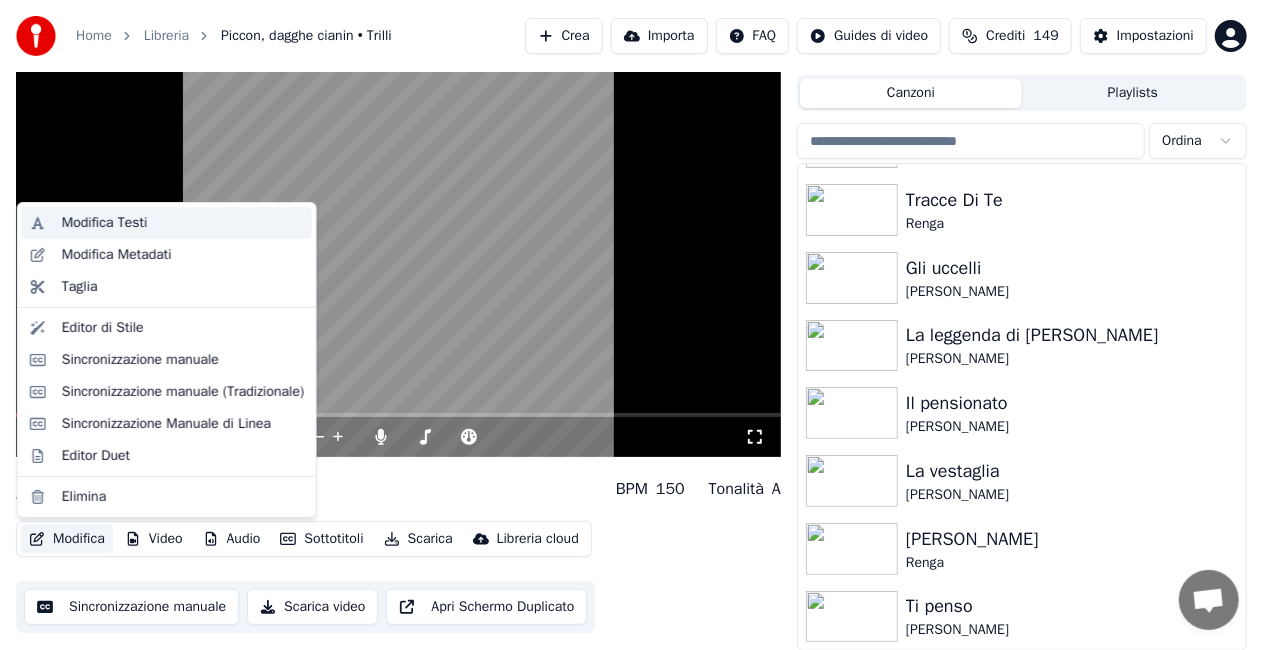 click on "Modifica Testi" at bounding box center [105, 223] 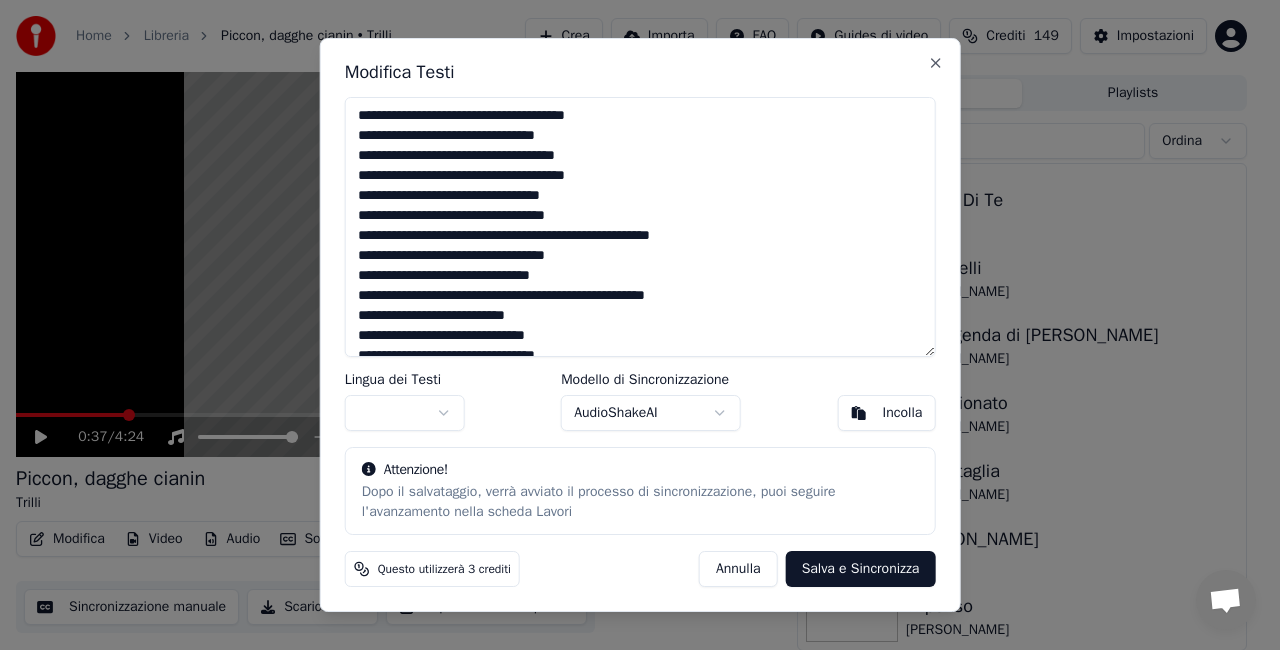 scroll, scrollTop: 337, scrollLeft: 0, axis: vertical 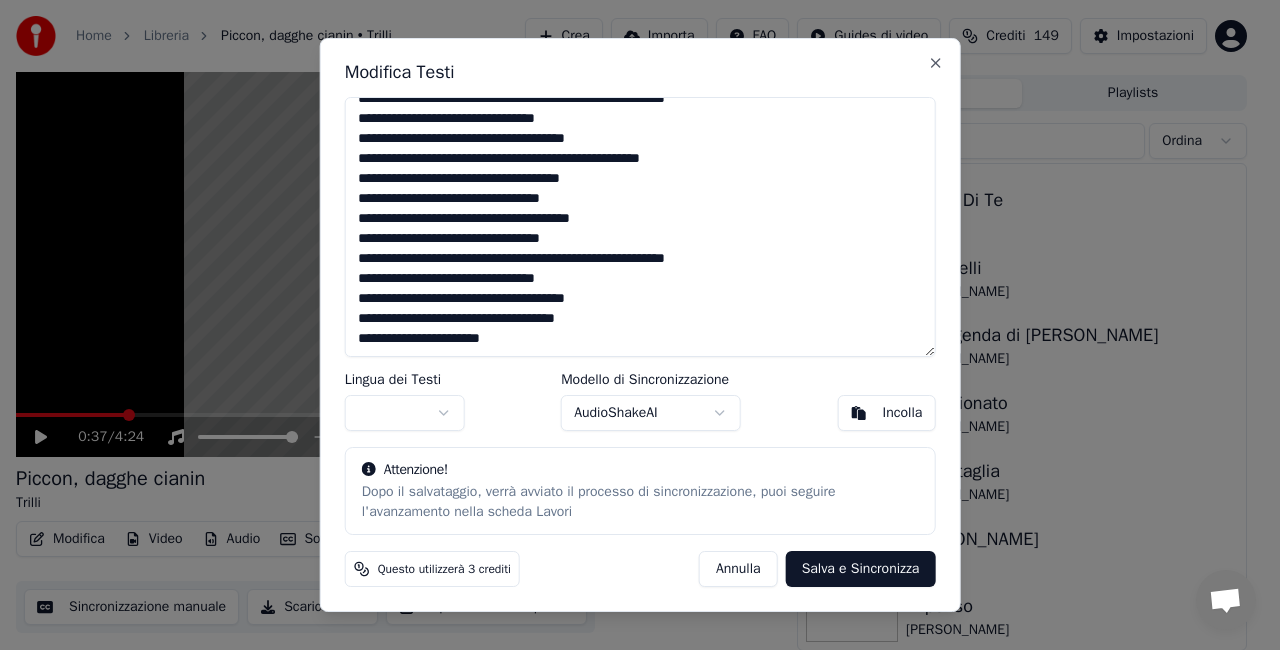 drag, startPoint x: 358, startPoint y: 111, endPoint x: 696, endPoint y: 454, distance: 481.5527 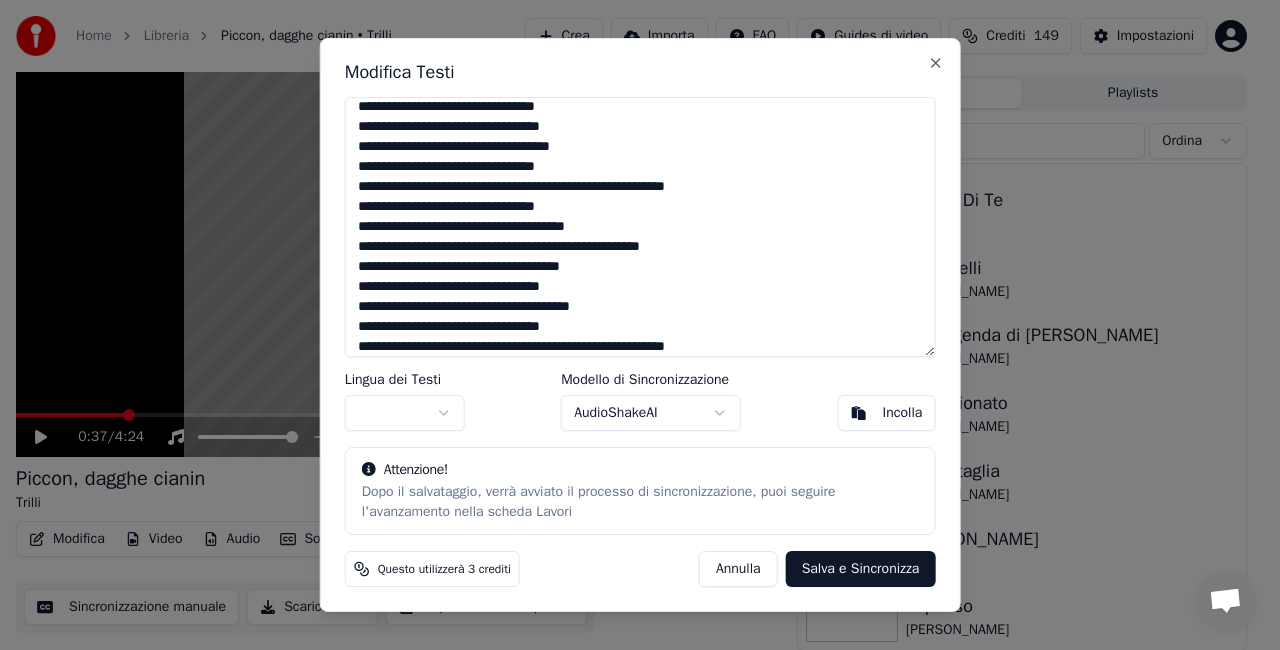 scroll, scrollTop: 0, scrollLeft: 0, axis: both 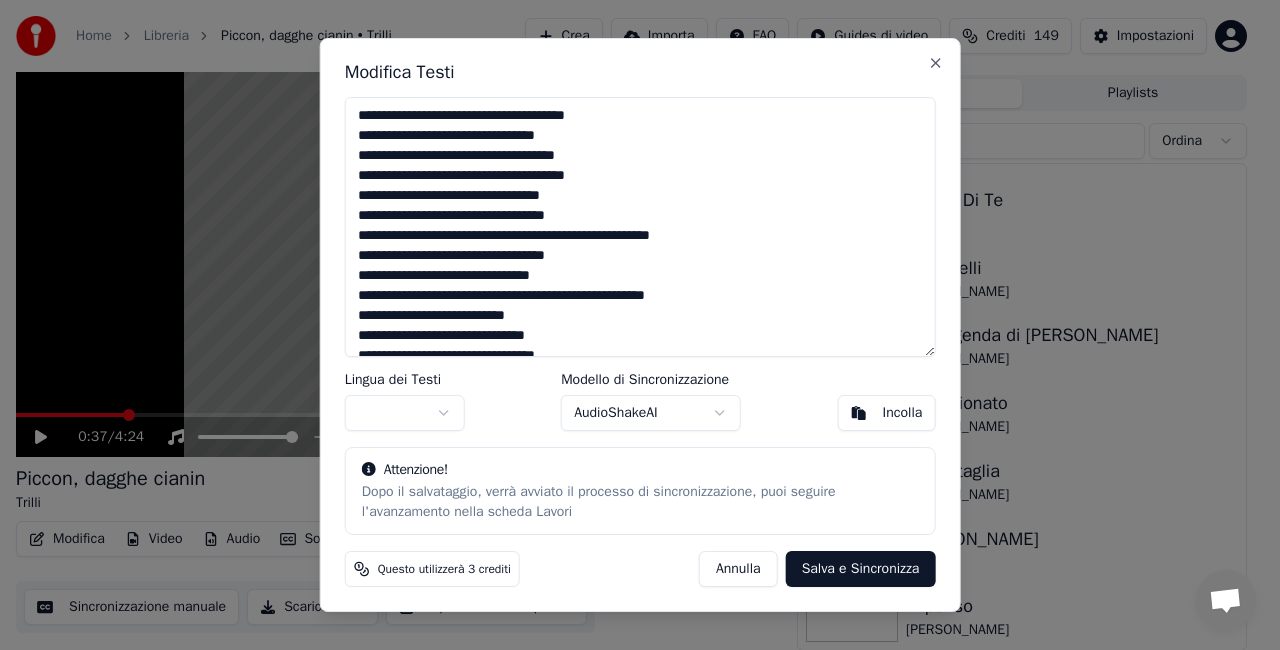 drag, startPoint x: 563, startPoint y: 329, endPoint x: 300, endPoint y: 32, distance: 396.70895 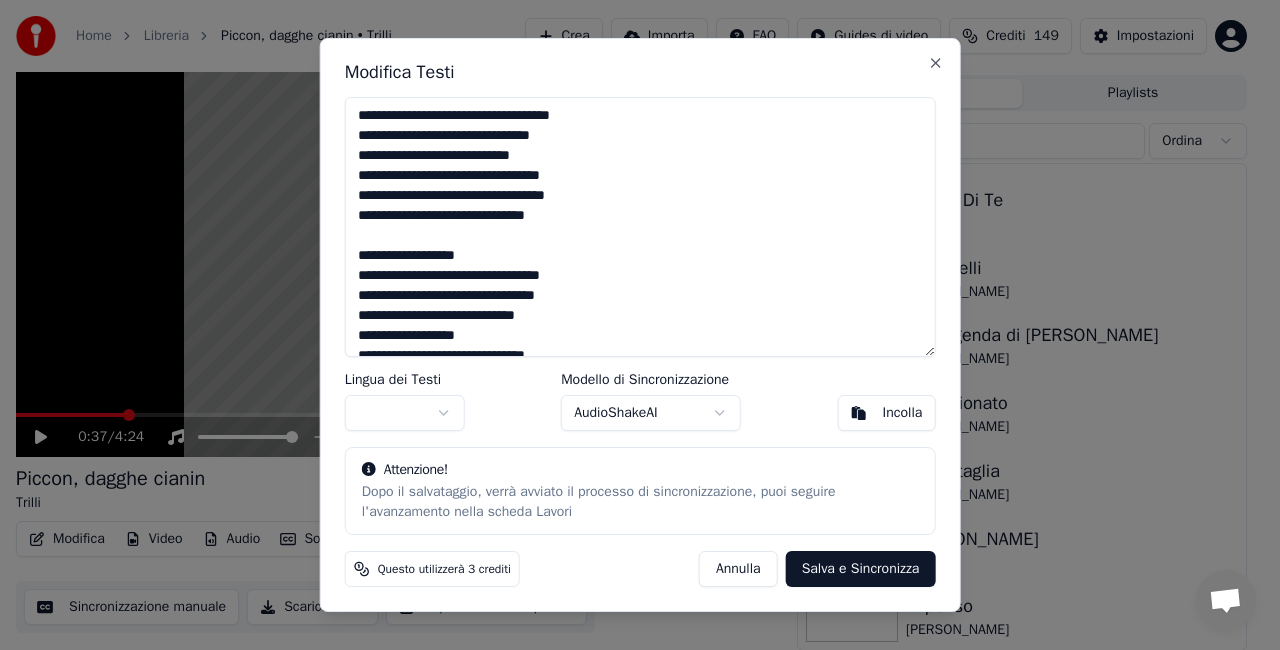 click on "Salva e Sincronizza" at bounding box center [861, 569] 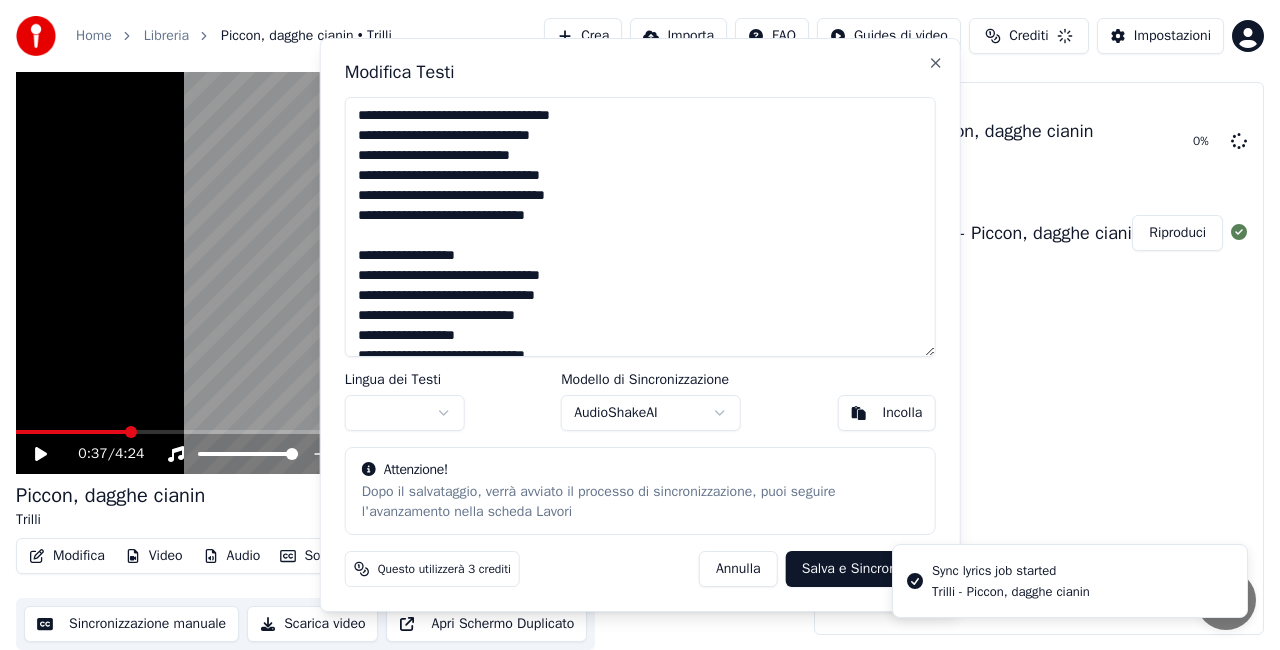 type on "**********" 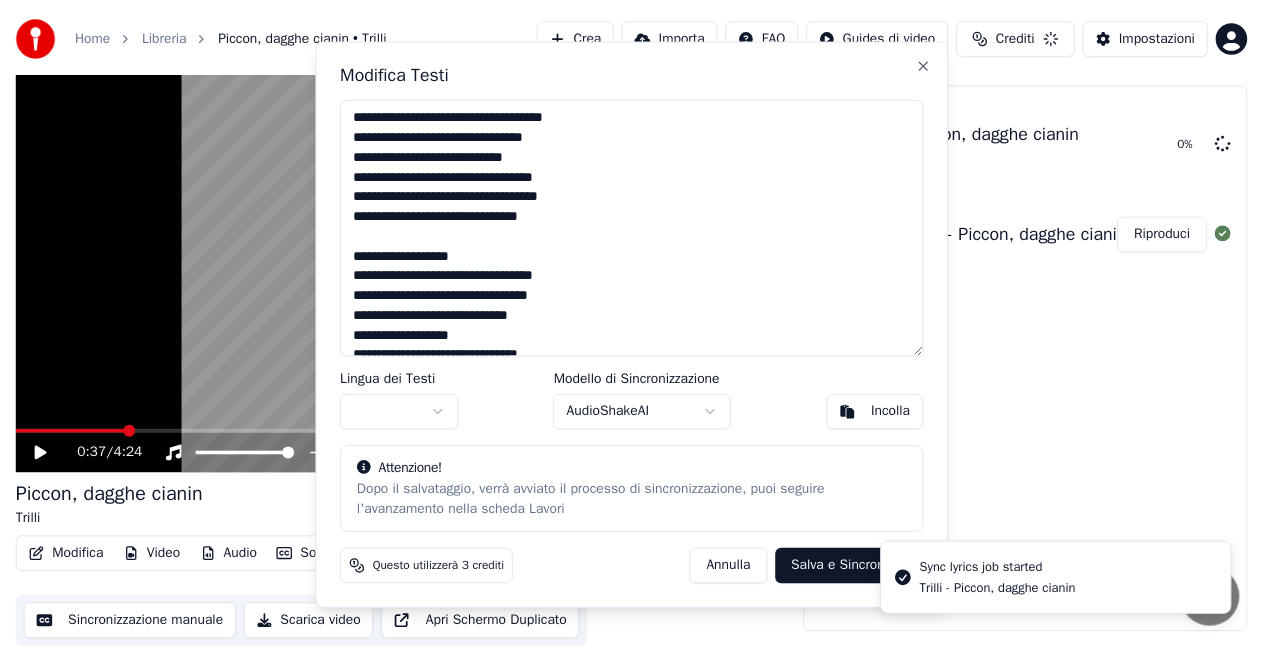 scroll, scrollTop: 28, scrollLeft: 0, axis: vertical 